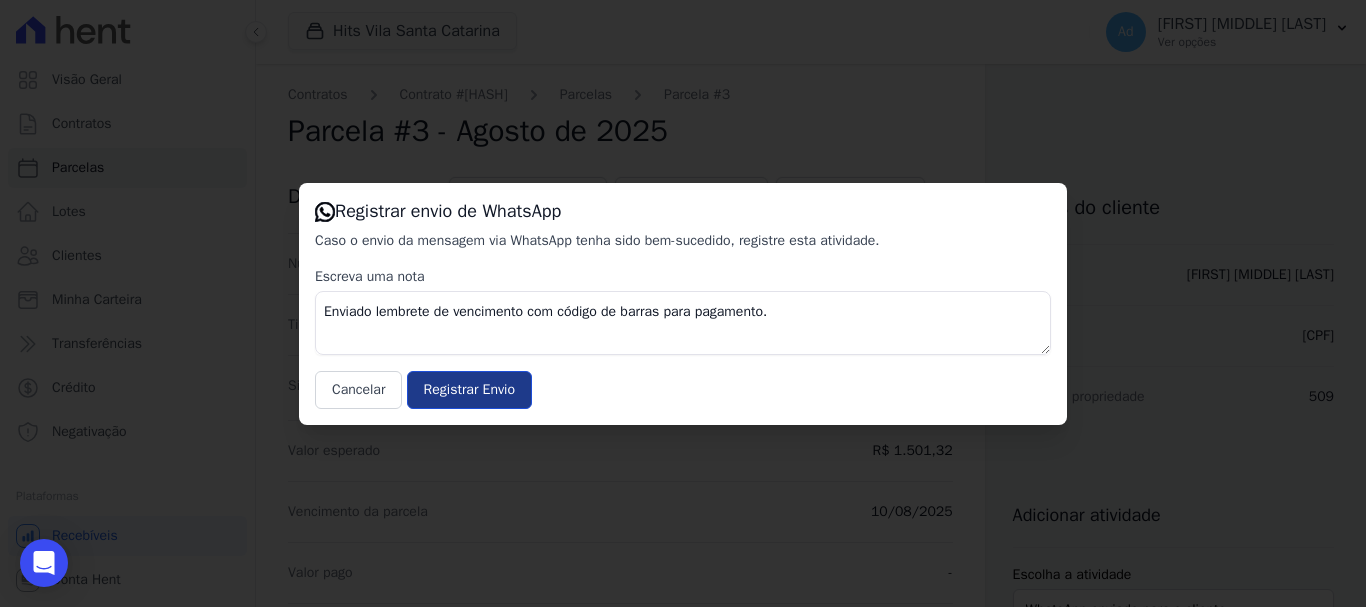 scroll, scrollTop: 0, scrollLeft: 0, axis: both 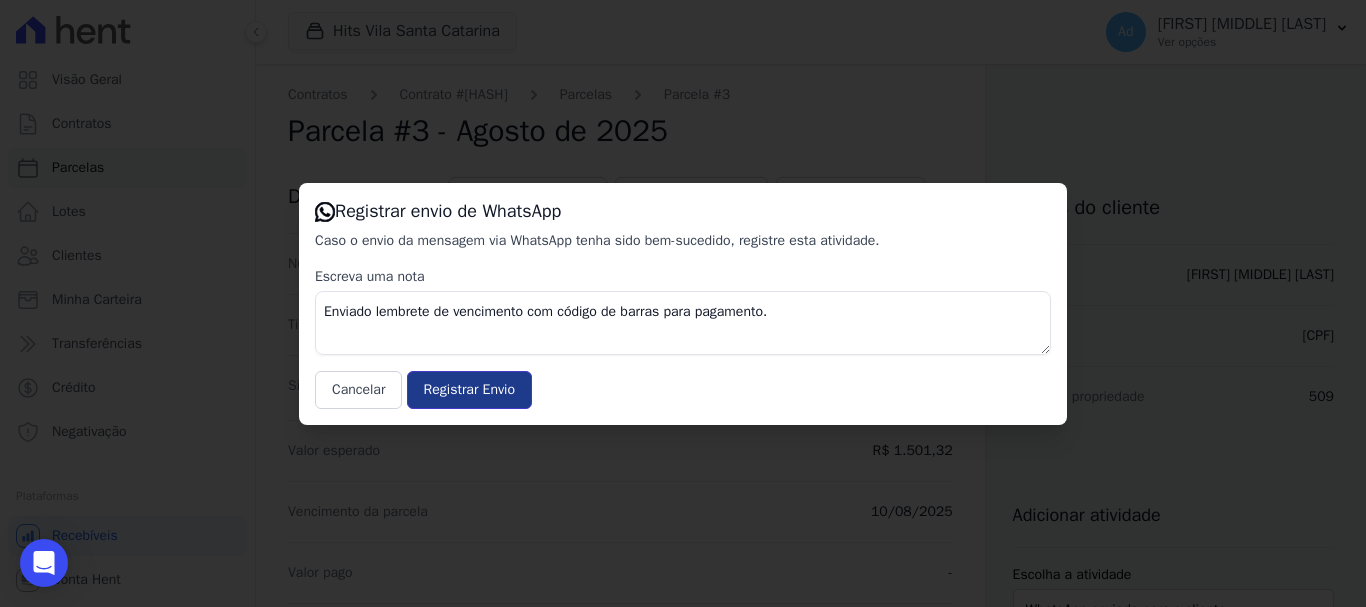 click on "Registrar Envio" at bounding box center [469, 390] 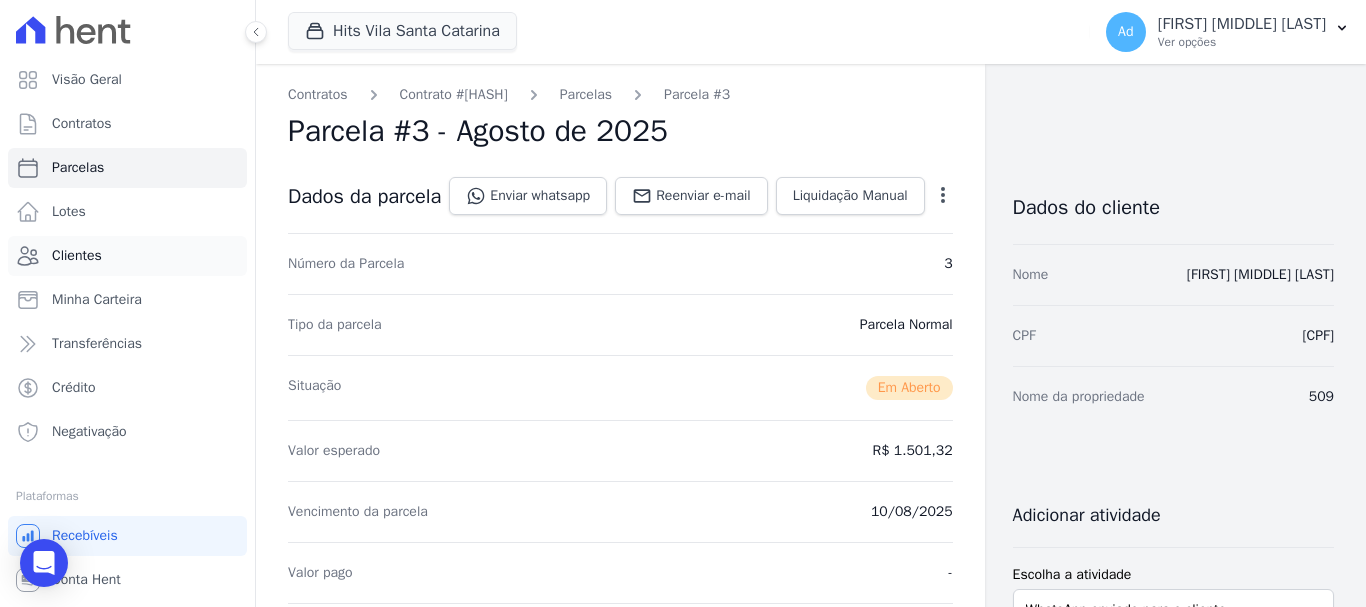 click on "Clientes" at bounding box center [127, 256] 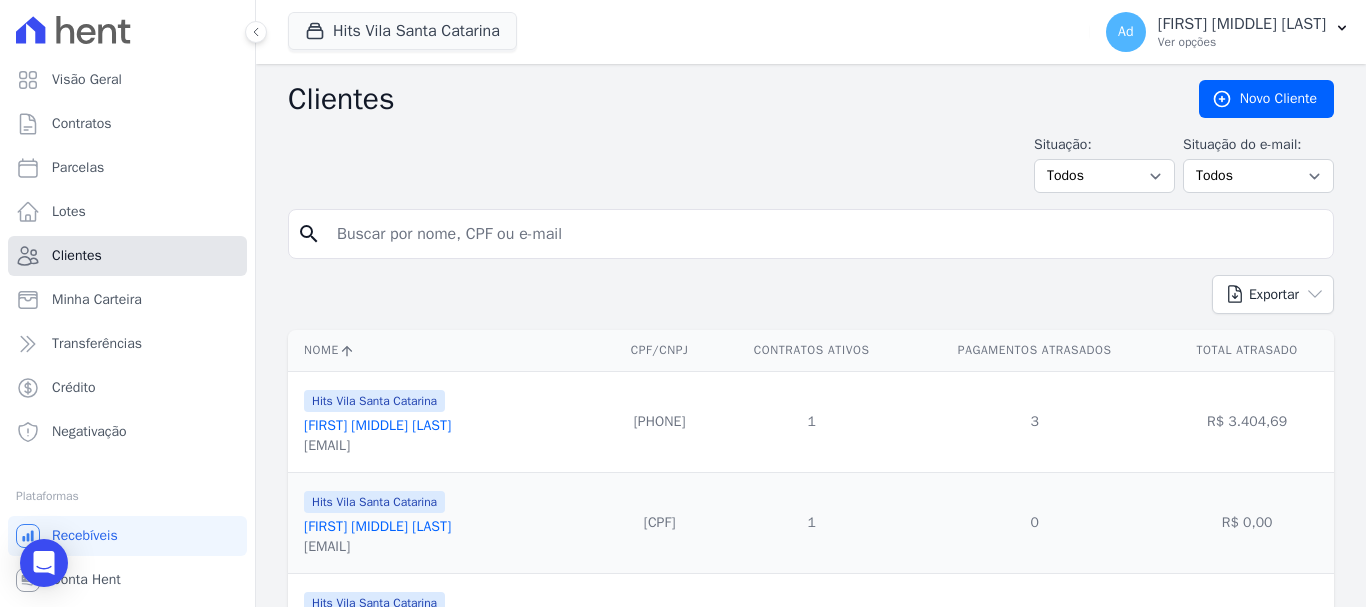 click on "Clientes" at bounding box center (127, 256) 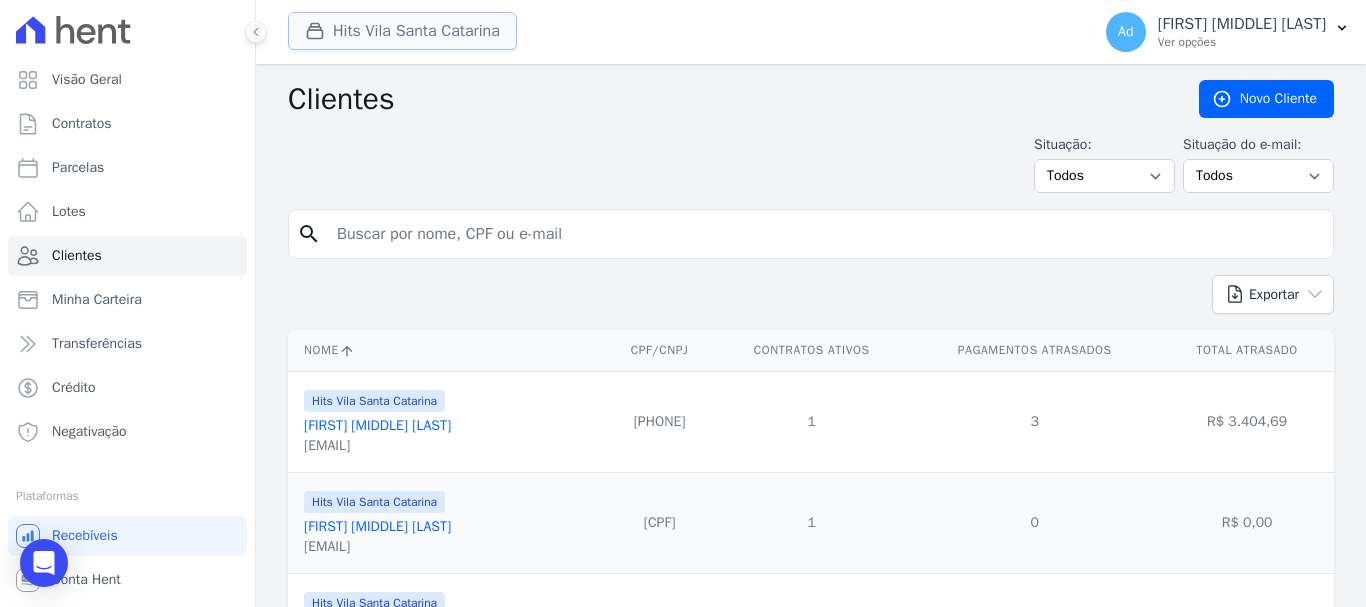 click on "Hits Vila Santa Catarina" at bounding box center [402, 31] 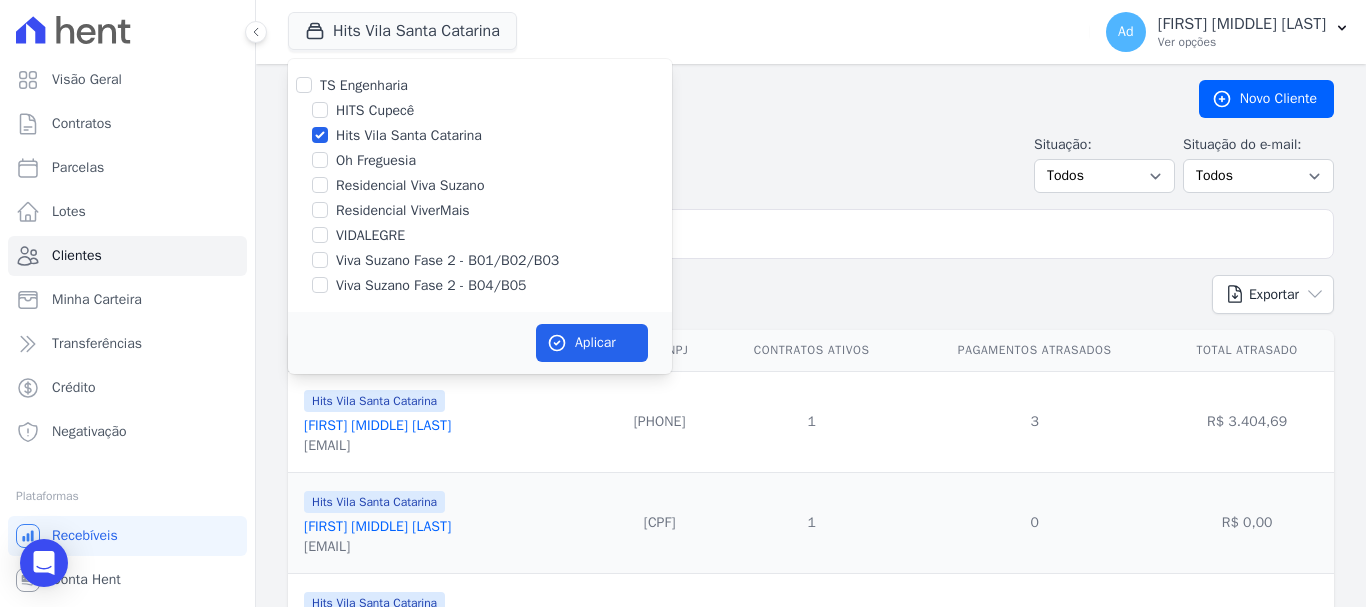 click on "HITS Cupecê" at bounding box center (375, 110) 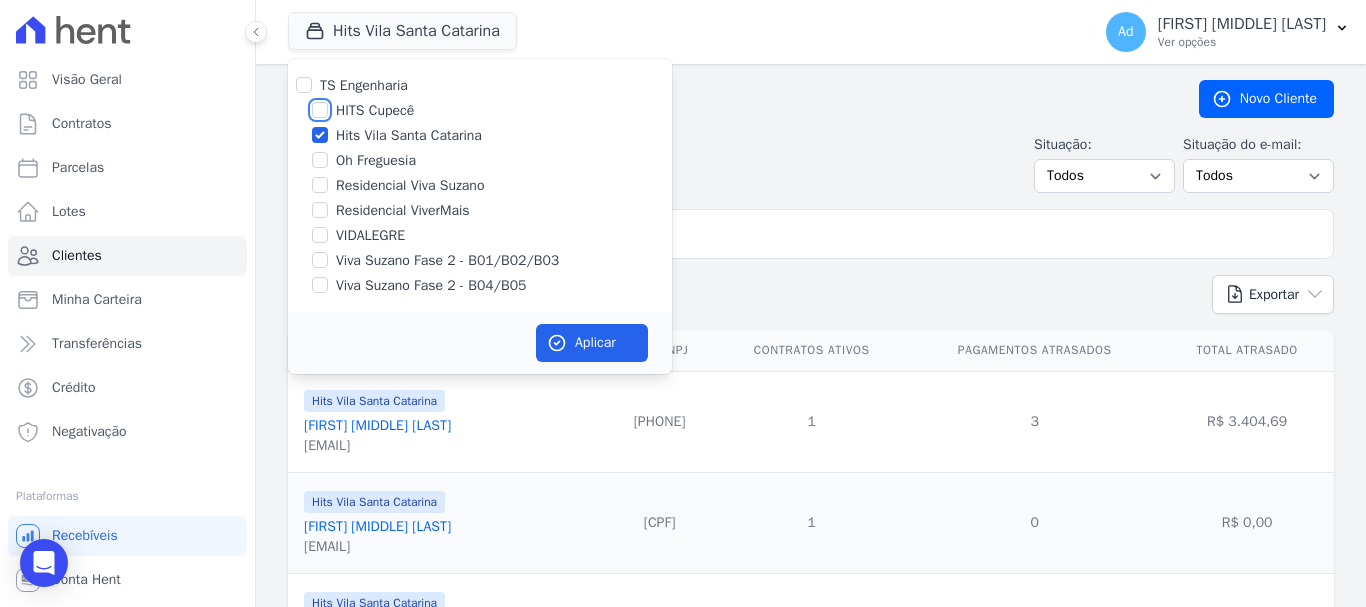 checkbox on "true" 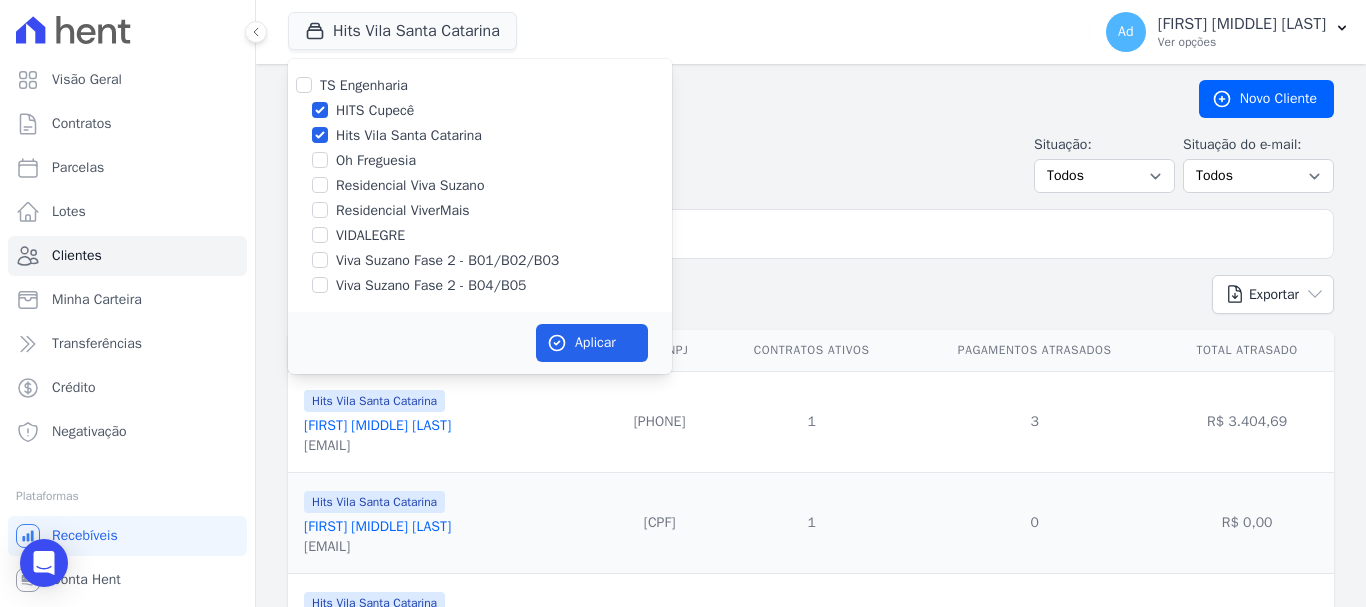 drag, startPoint x: 352, startPoint y: 140, endPoint x: 415, endPoint y: 178, distance: 73.57309 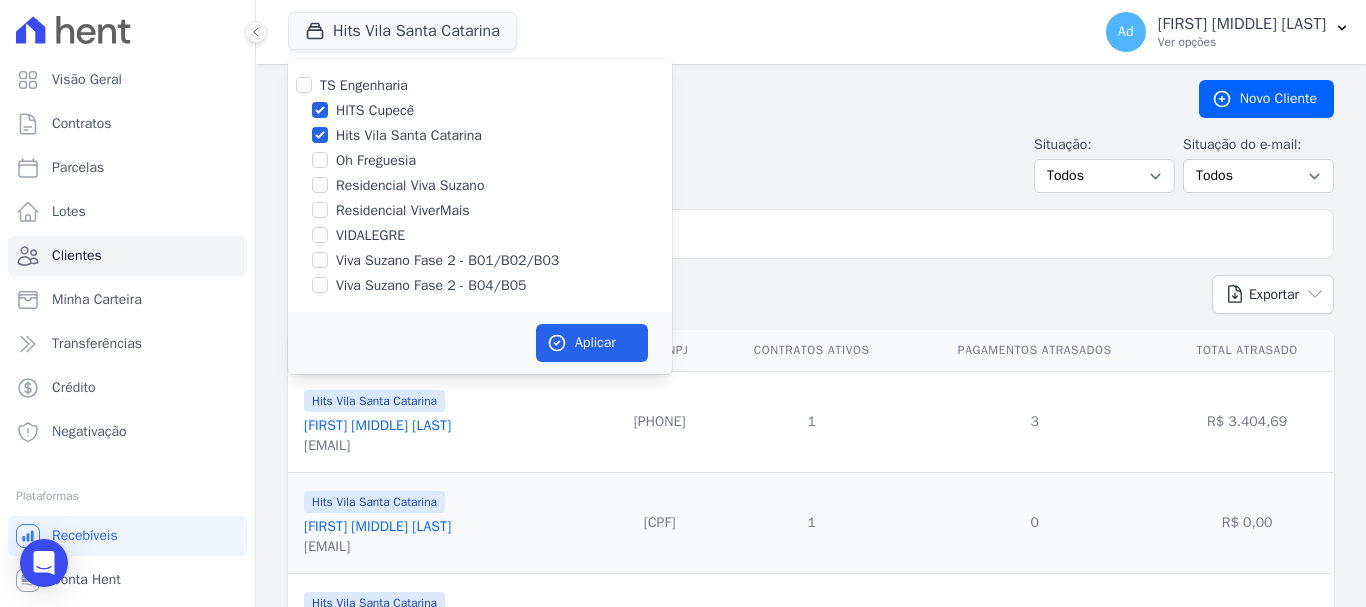 click on "Hits Vila Santa Catarina" at bounding box center (409, 135) 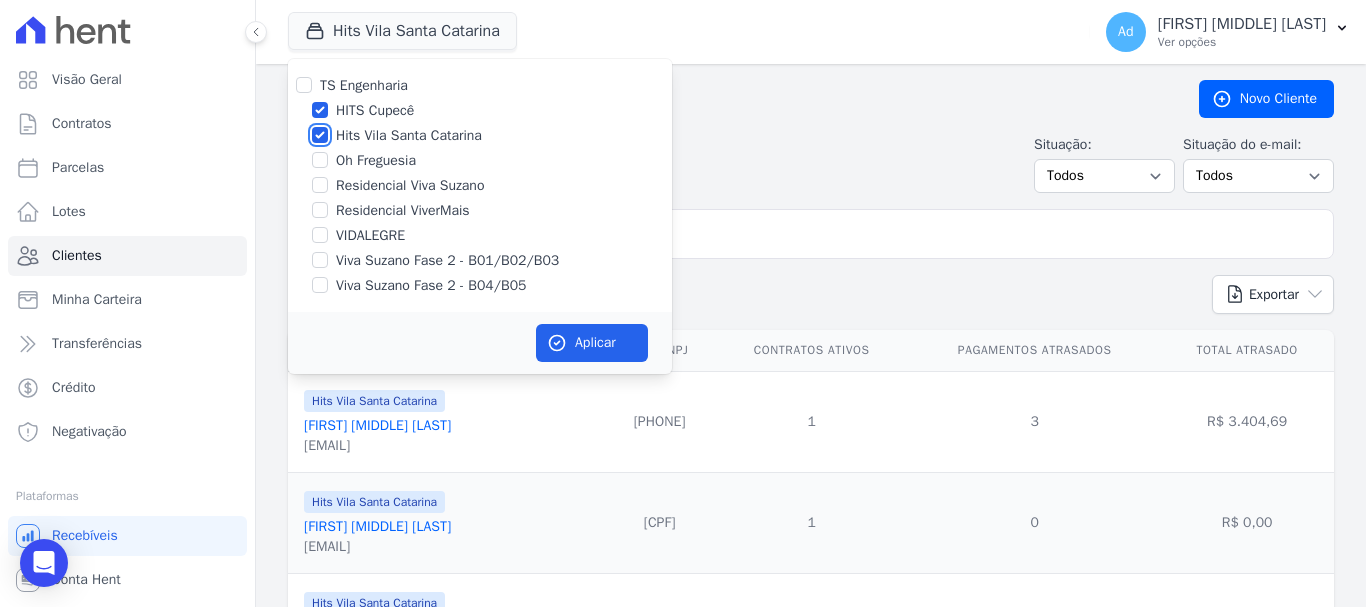 click on "Hits Vila Santa Catarina" at bounding box center [320, 135] 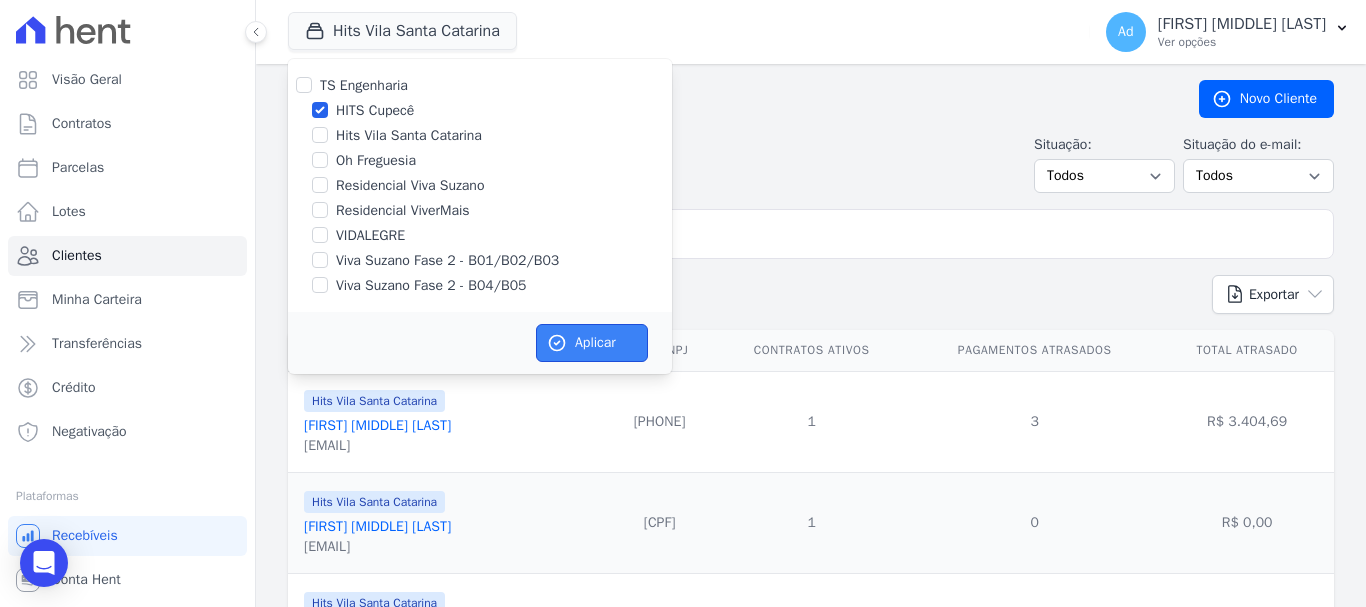 click on "Aplicar" at bounding box center [592, 343] 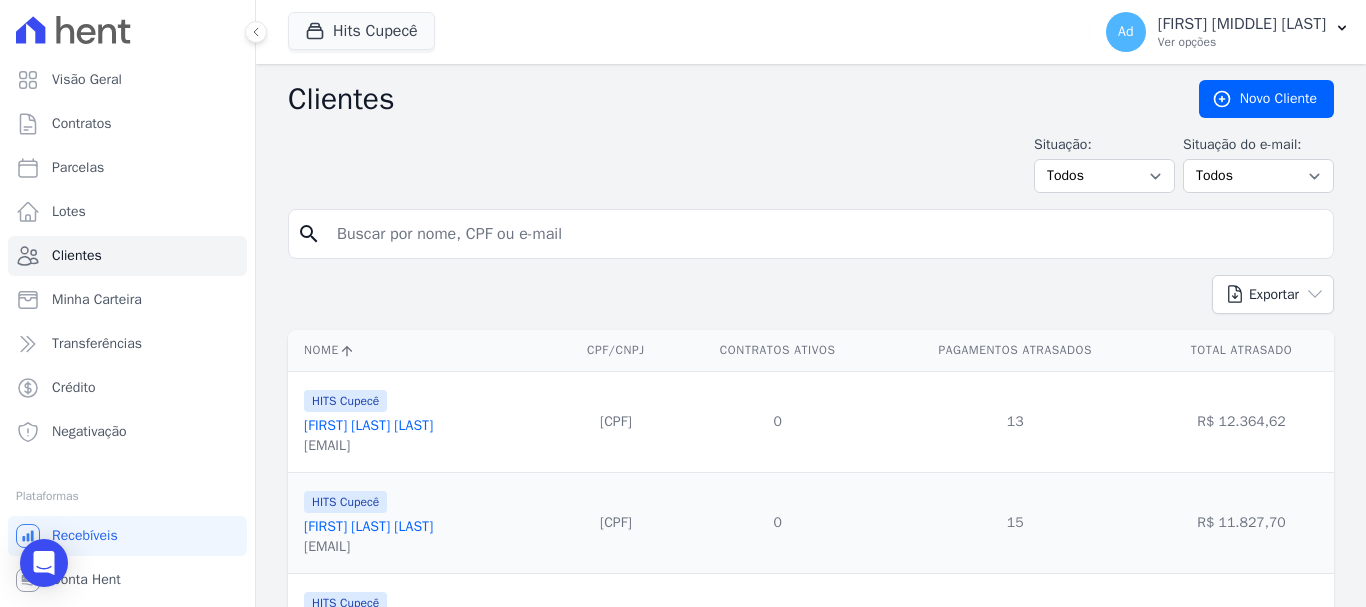 click at bounding box center [825, 234] 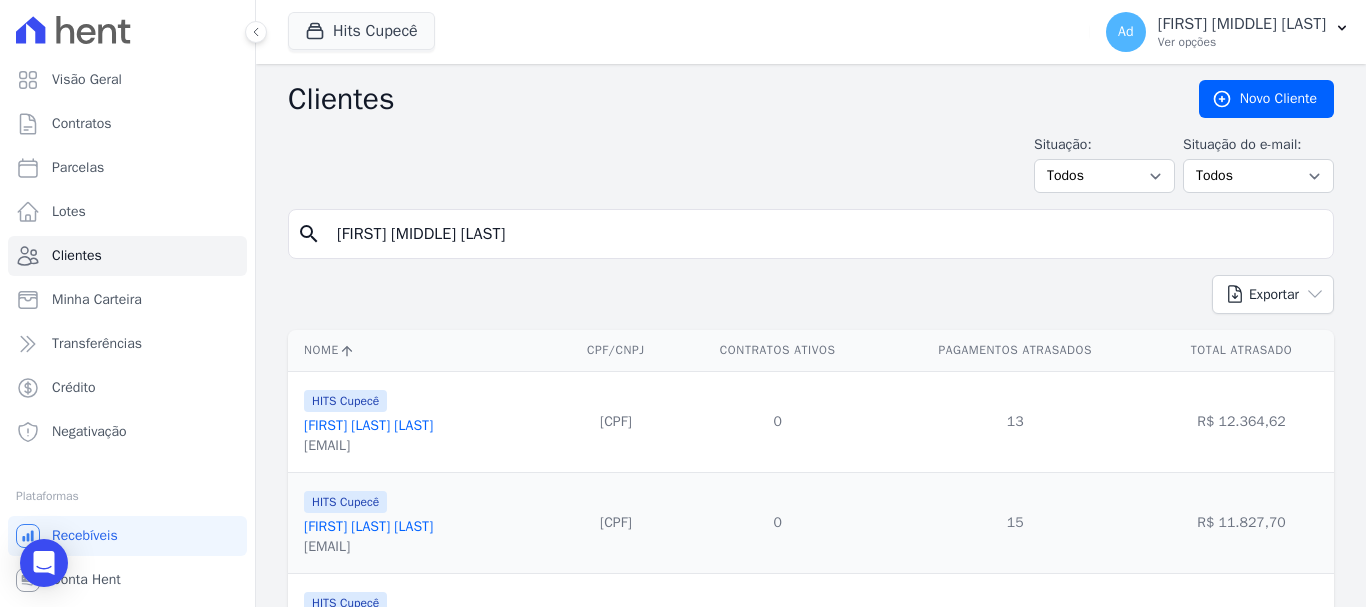 type on "[FIRST] [MIDDLE] [LAST]" 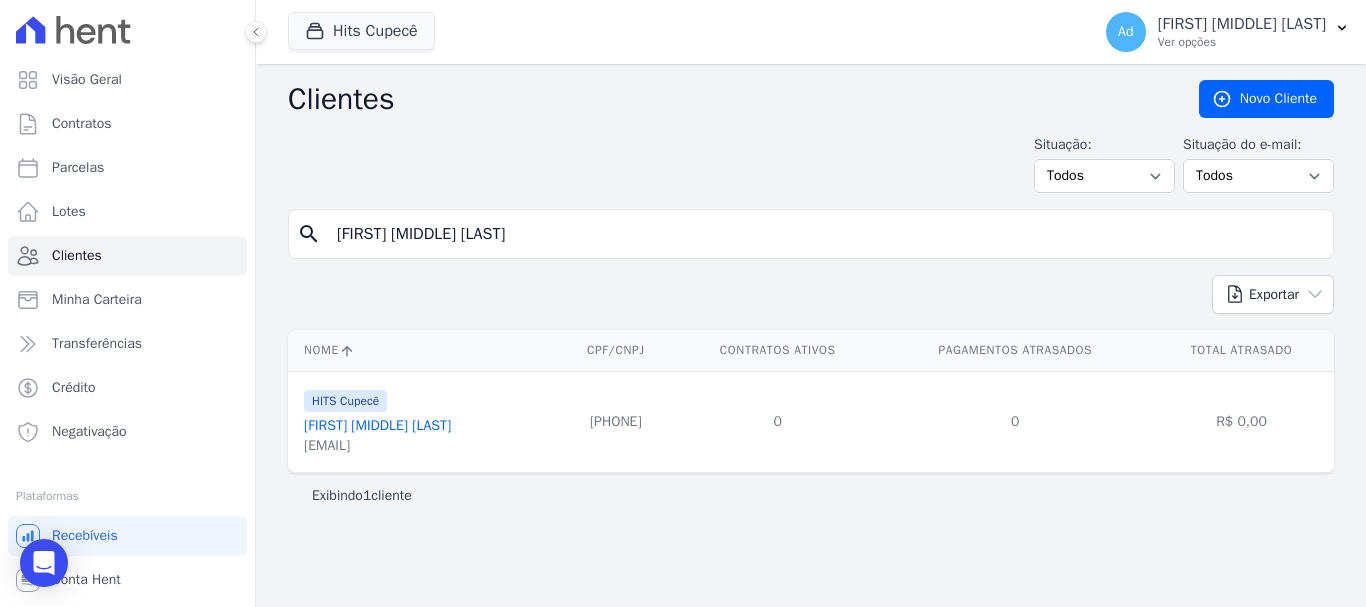 click on "[FIRST] [MIDDLE] [LAST]" at bounding box center (377, 425) 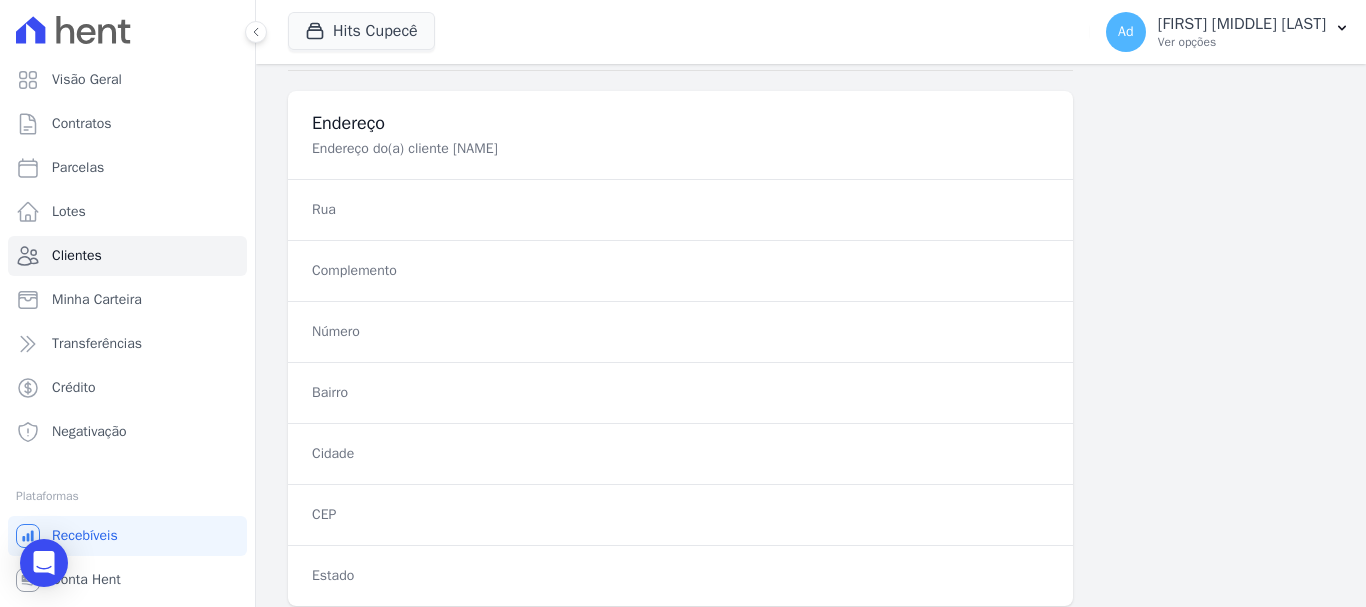 scroll, scrollTop: 1264, scrollLeft: 0, axis: vertical 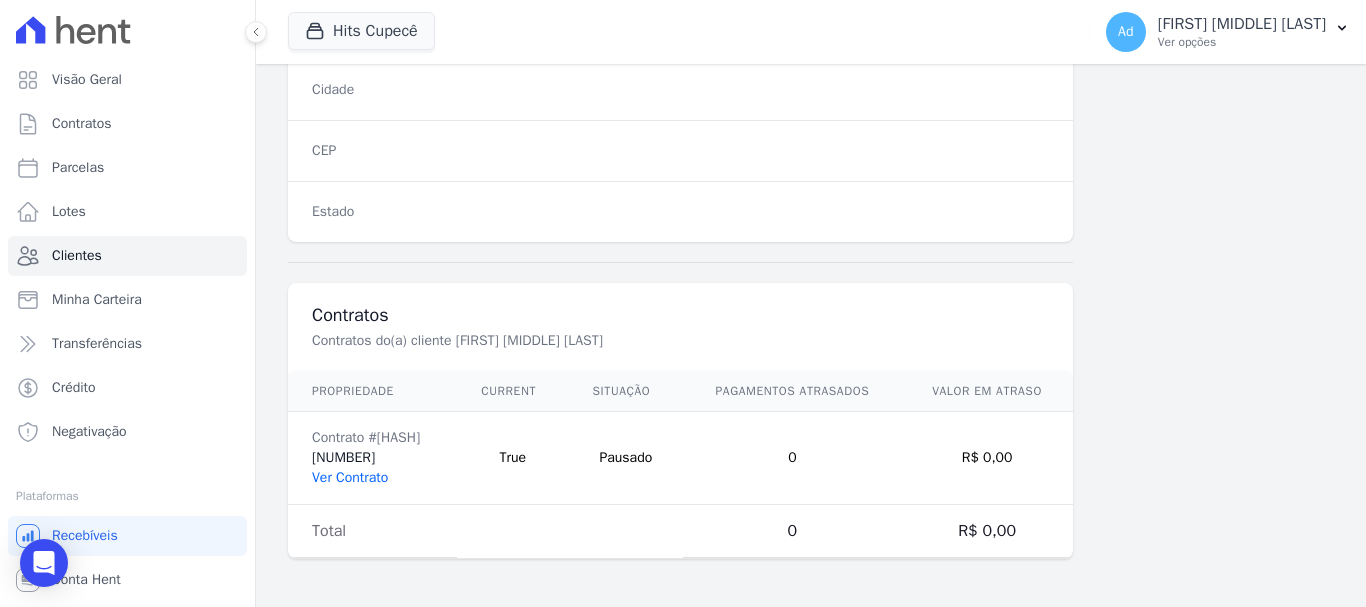 click on "Ver Contrato" at bounding box center (350, 477) 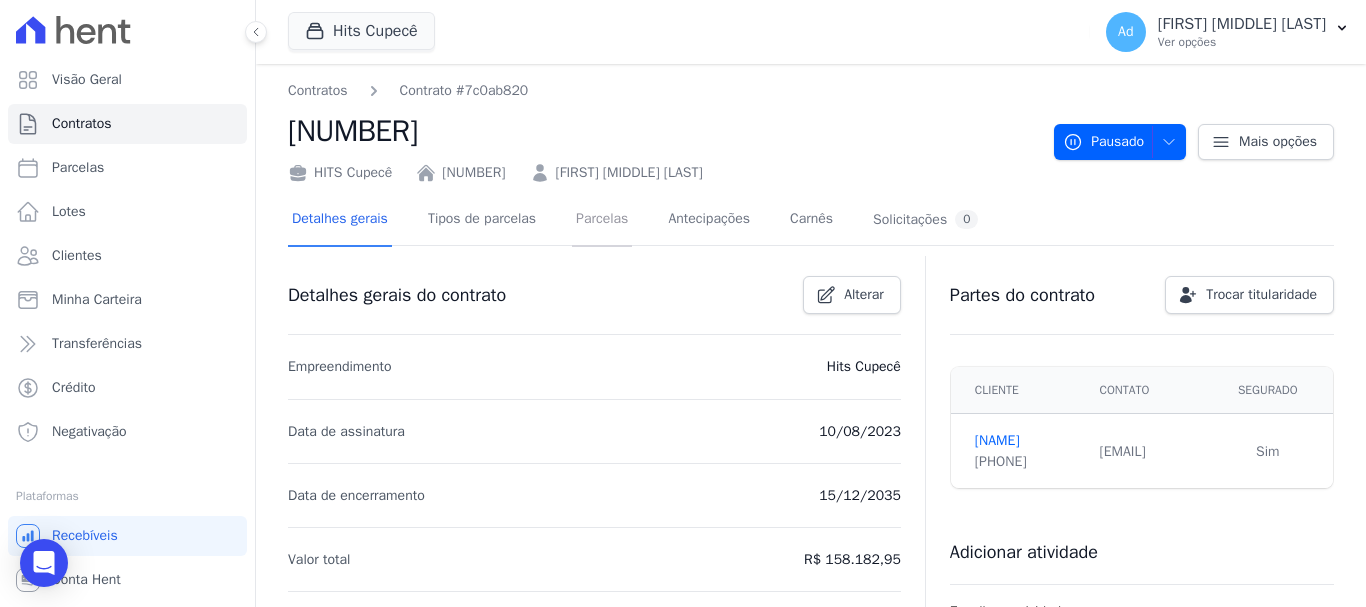 click on "Parcelas" at bounding box center [602, 220] 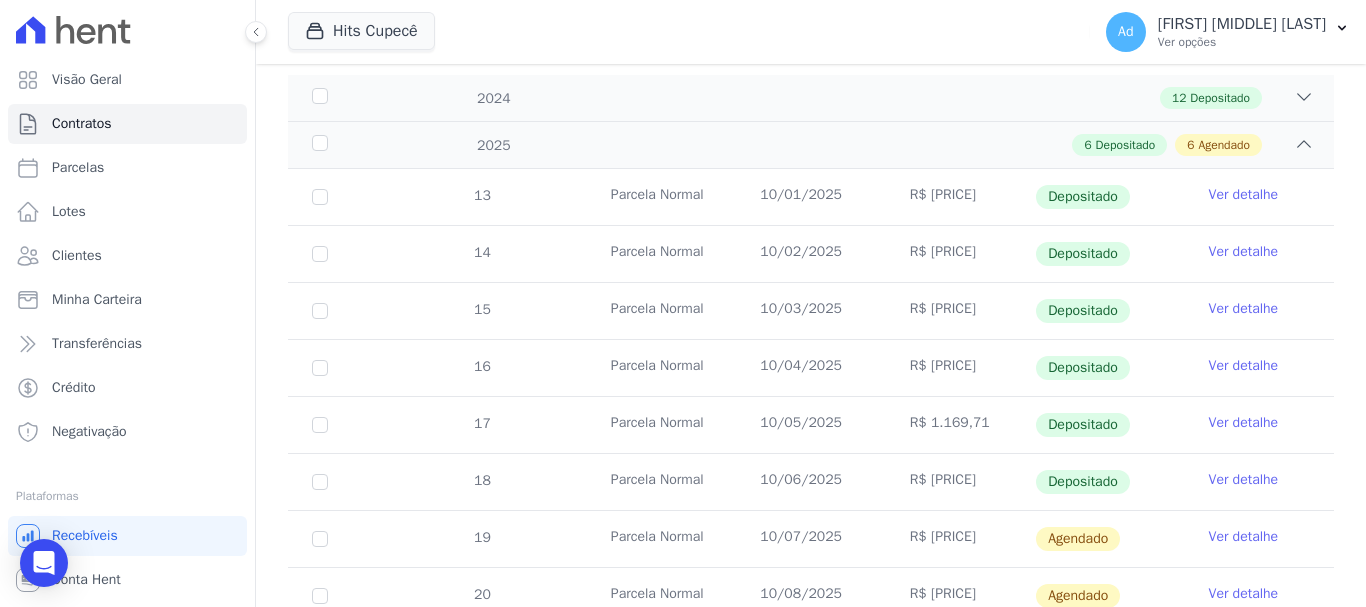 scroll, scrollTop: 600, scrollLeft: 0, axis: vertical 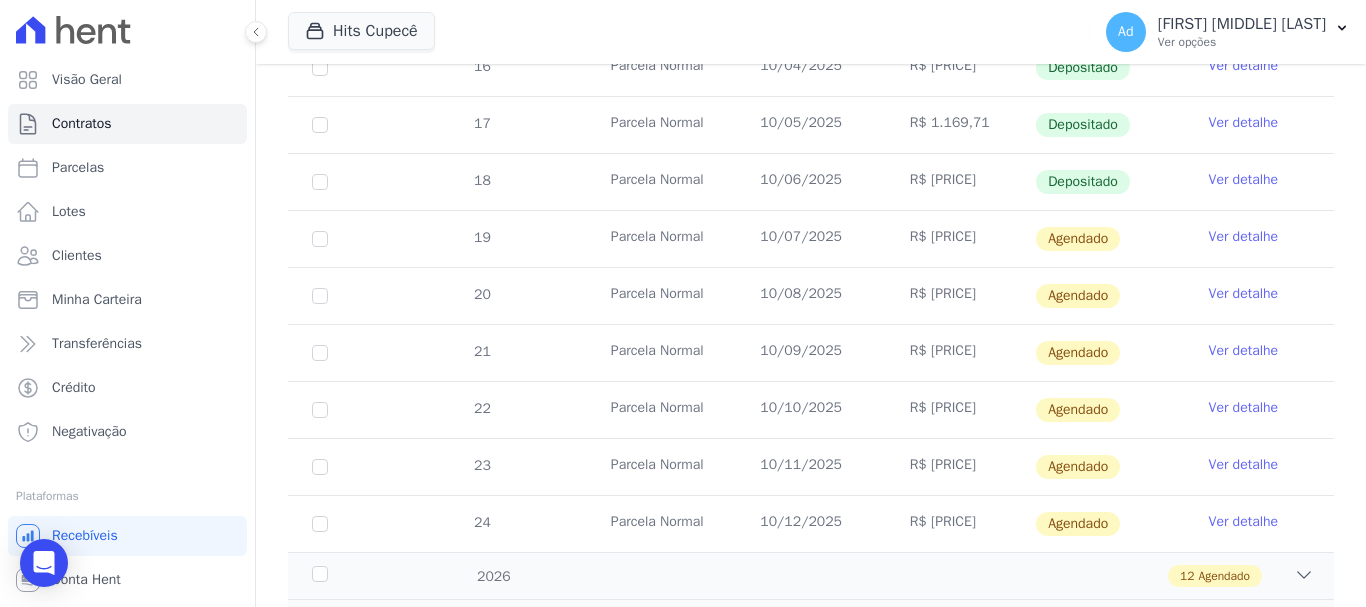 click on "Ver detalhe" at bounding box center (1244, 294) 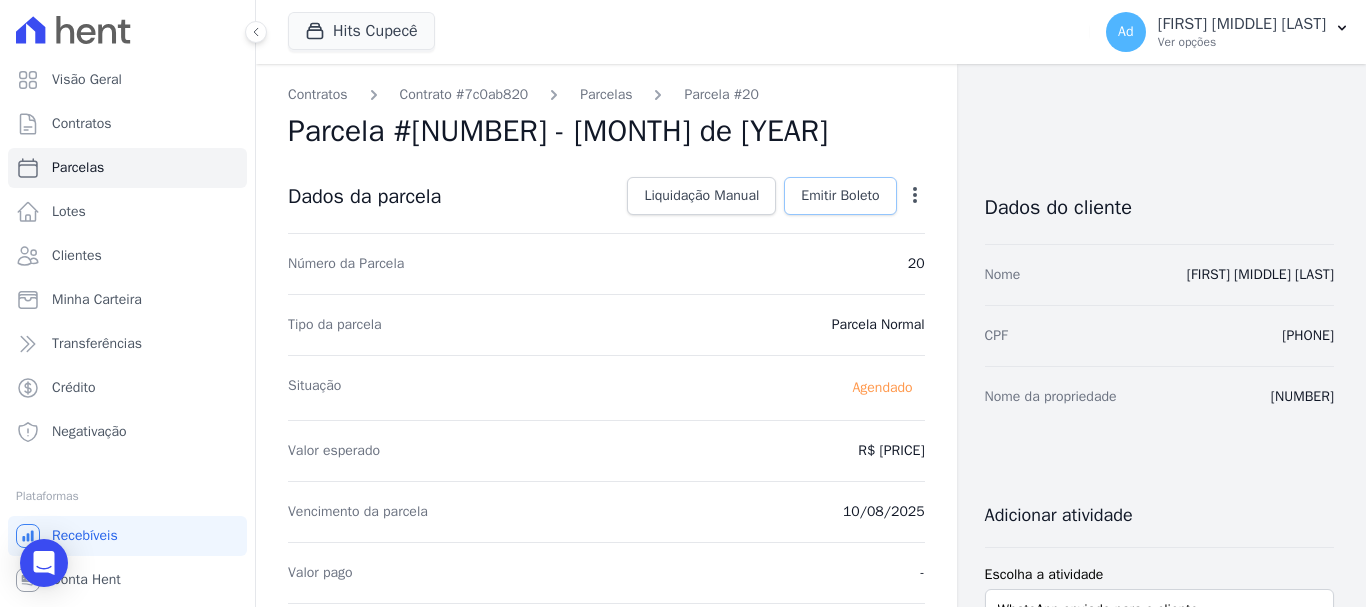 click on "Emitir Boleto" at bounding box center (840, 196) 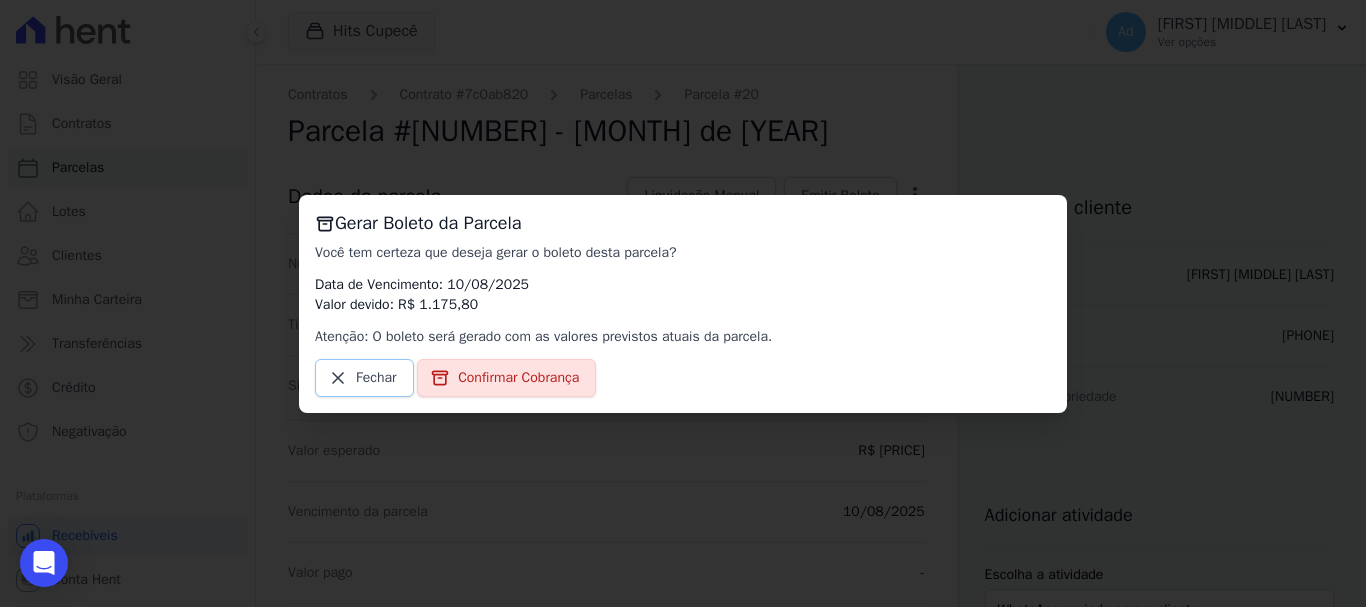 click on "Fechar" at bounding box center [376, 378] 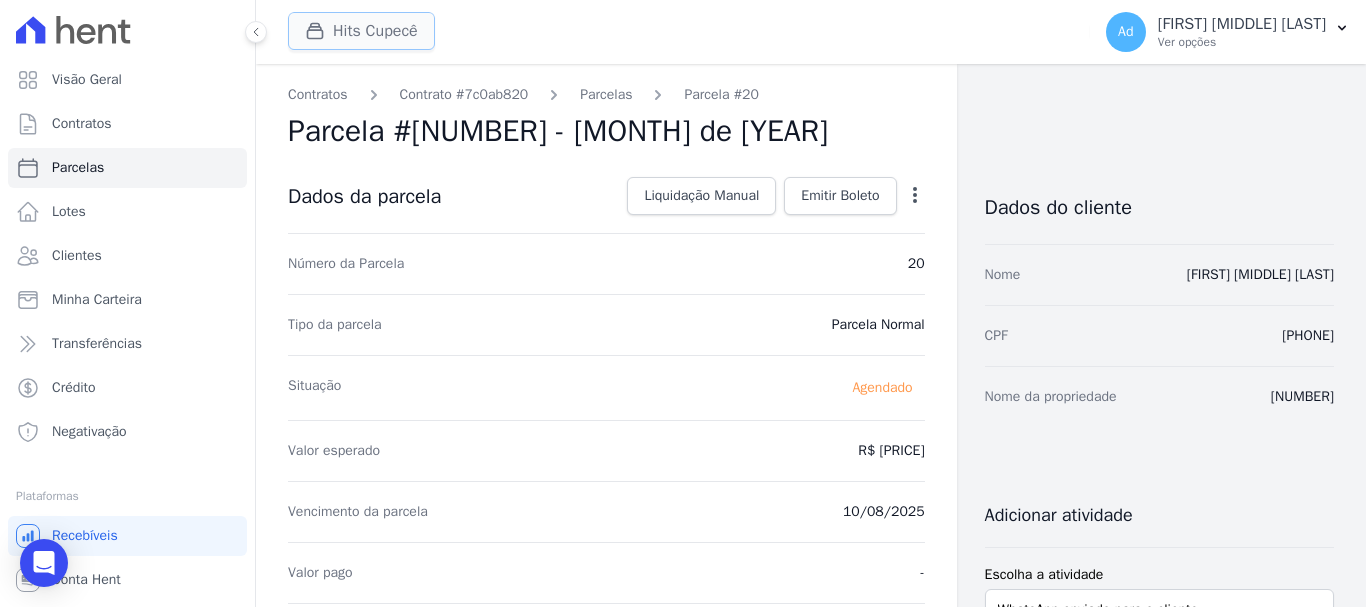 click on "Hits Cupecê" at bounding box center [361, 31] 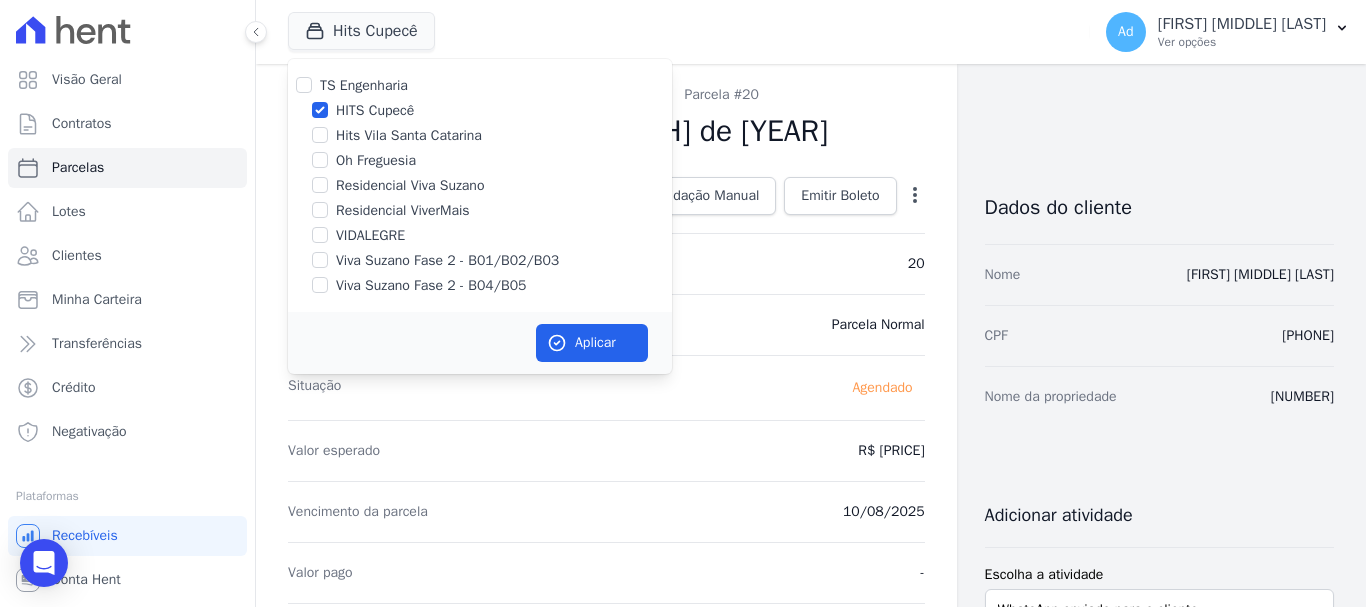 click on "VIDALEGRE" at bounding box center [480, 235] 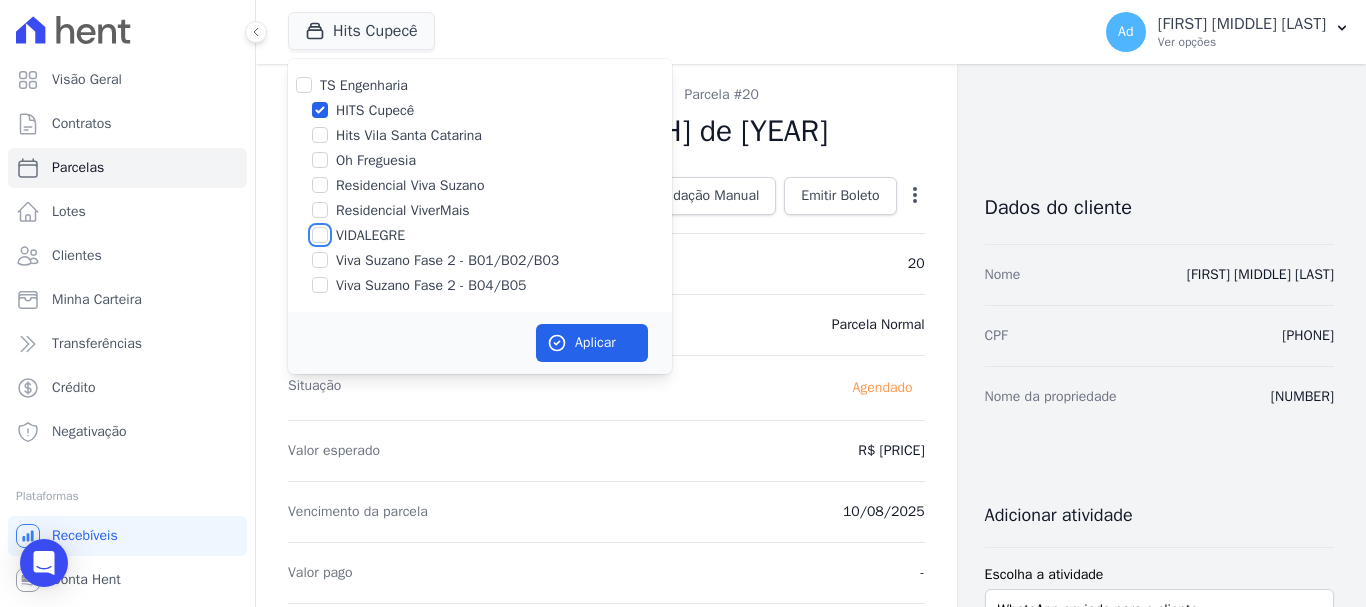 click at bounding box center [320, 235] 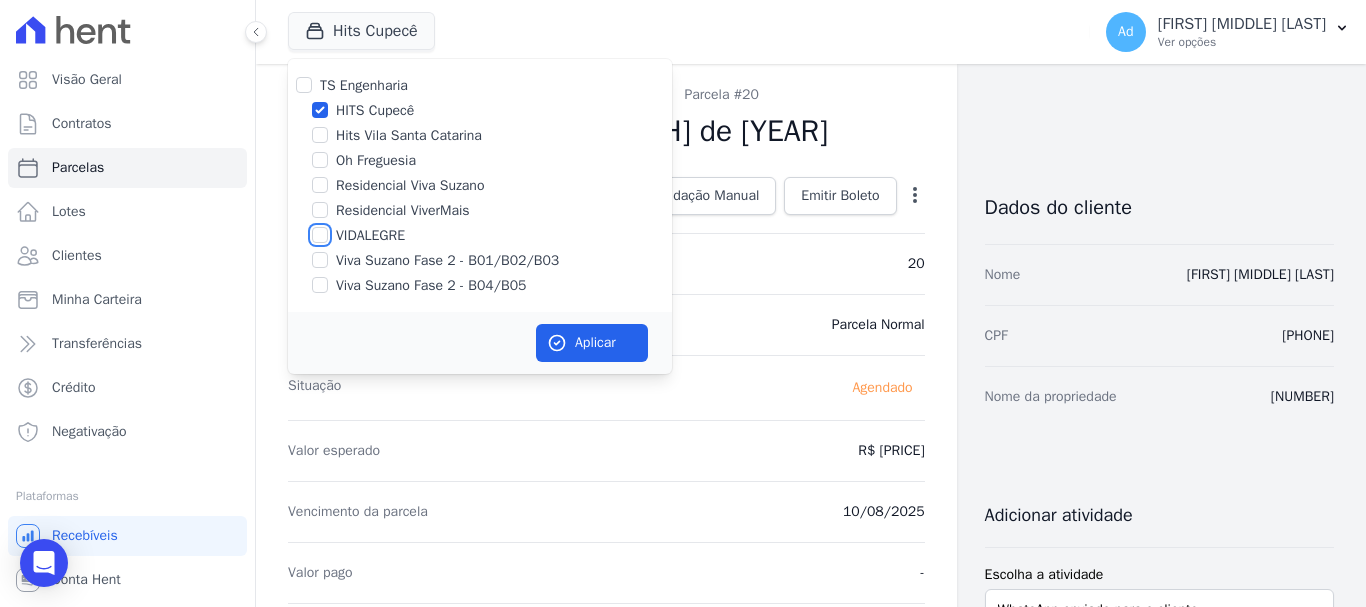 click on "VIDALEGRE" at bounding box center [320, 235] 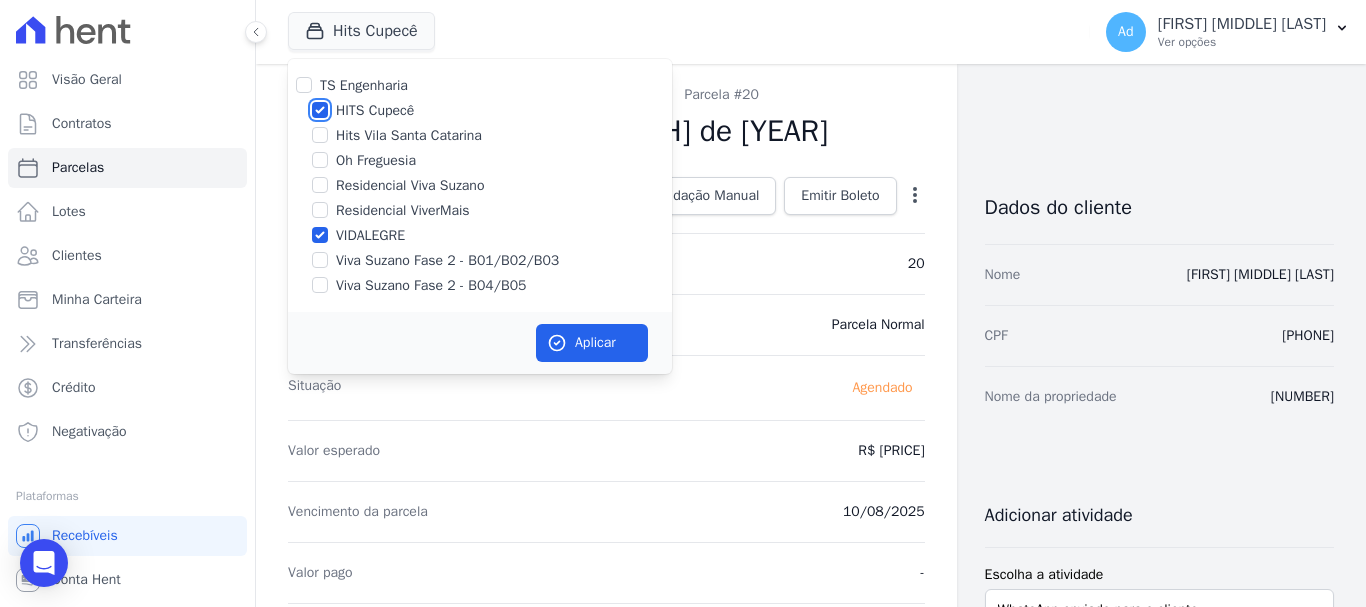 click on "HITS Cupecê" at bounding box center (320, 110) 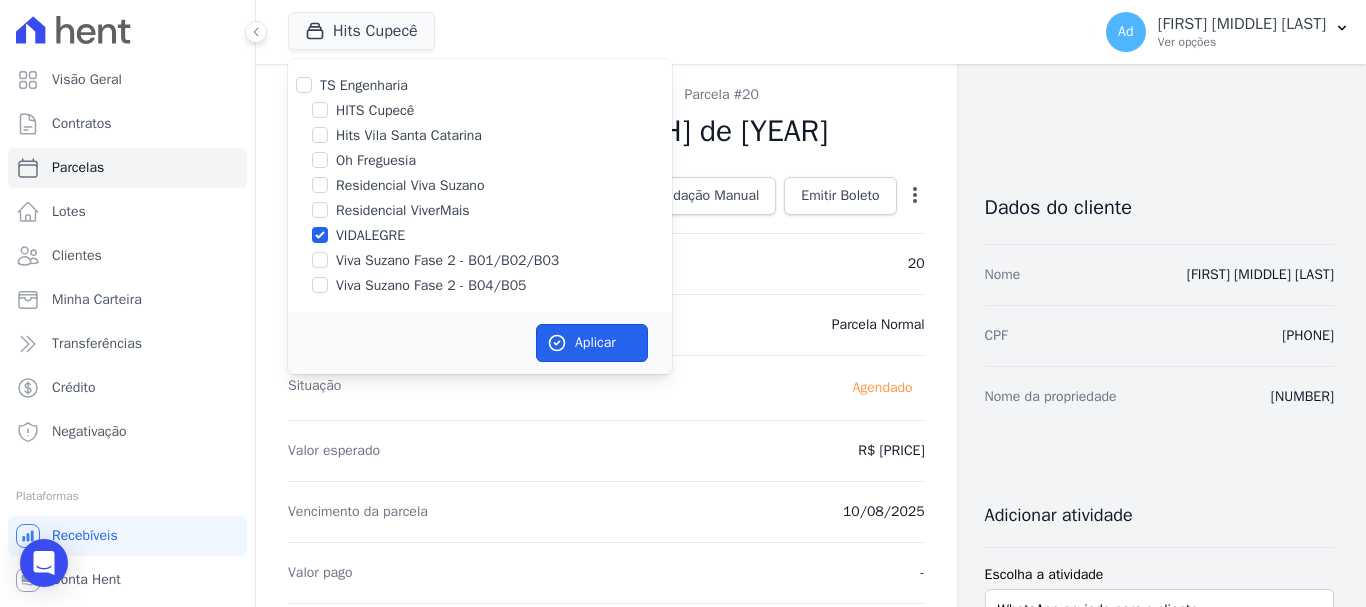 drag, startPoint x: 581, startPoint y: 328, endPoint x: 586, endPoint y: 314, distance: 14.866069 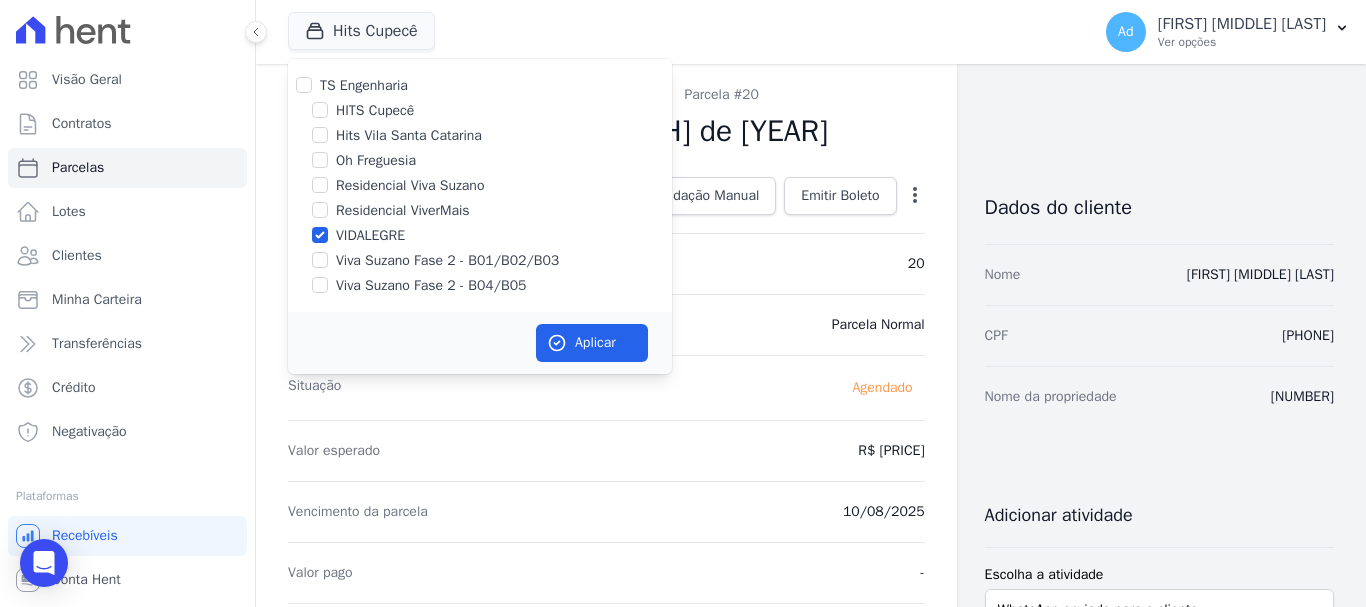 click on "Hits Cupecê
TS Engenharia
HITS Cupecê
Hits Vila Santa Catarina
Oh Freguesia
Residencial Viva Suzano" at bounding box center (685, 32) 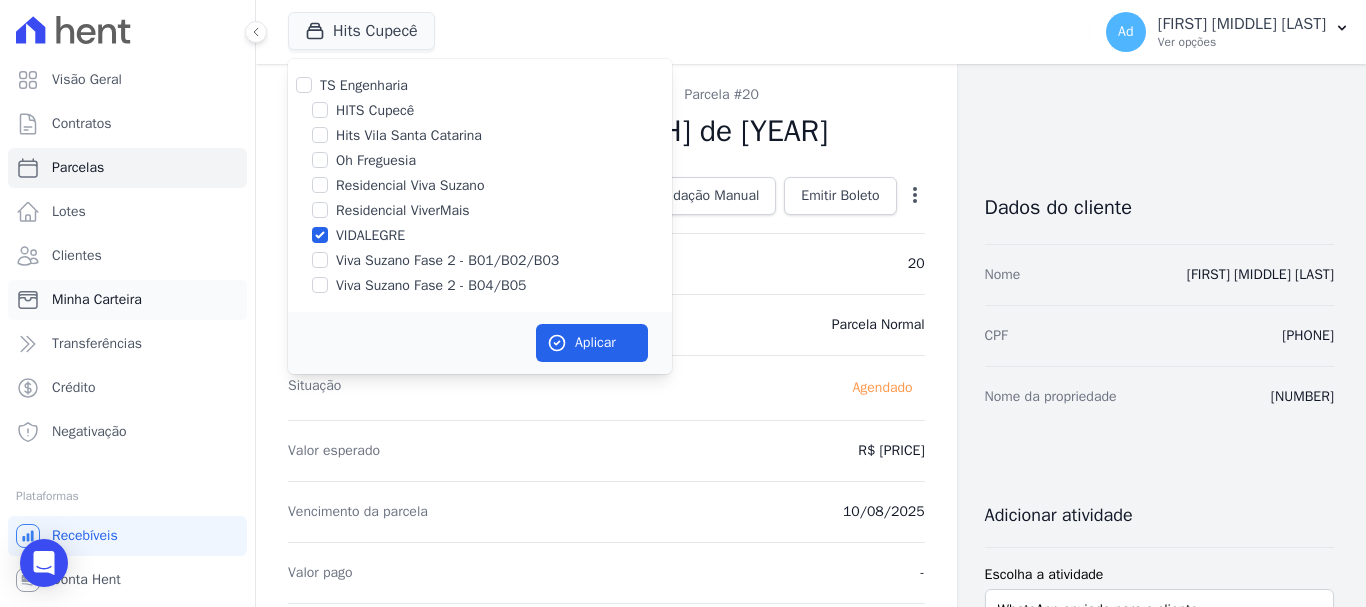 click on "Minha Carteira" at bounding box center (127, 300) 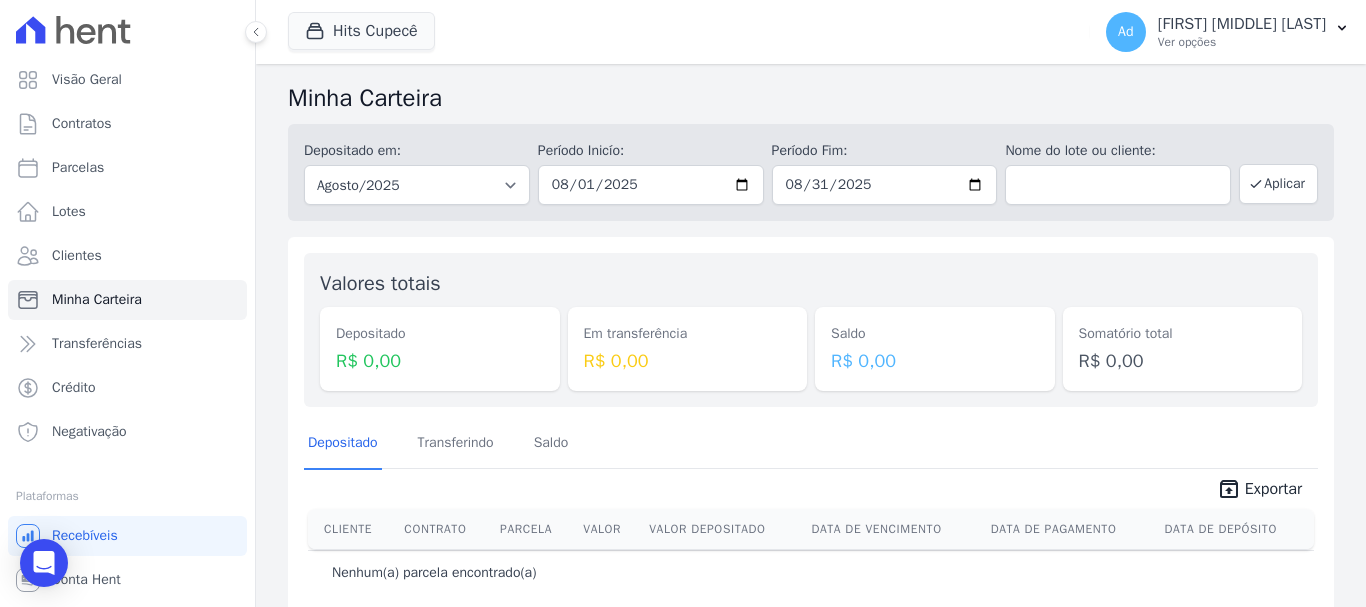 click on "Hits Cupecê
TS Engenharia
HITS Cupecê
Hits Vila Santa Catarina
Oh Freguesia
Residencial Viva Suzano" at bounding box center [685, 32] 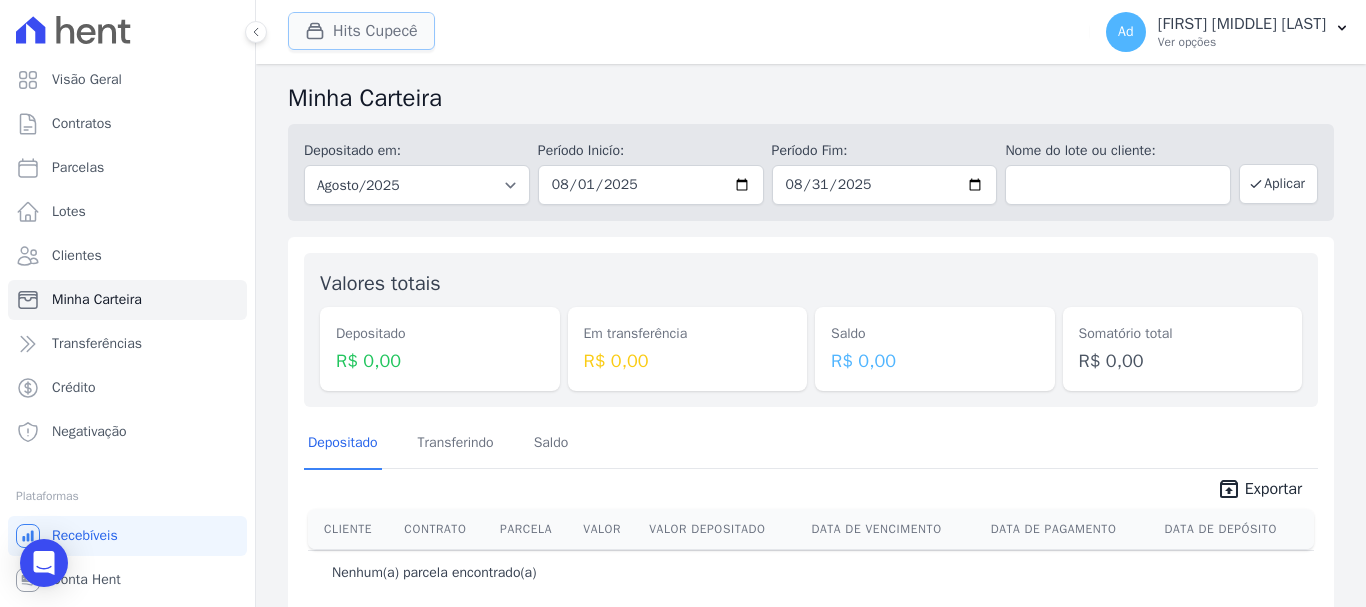 click on "Hits Cupecê" at bounding box center [361, 31] 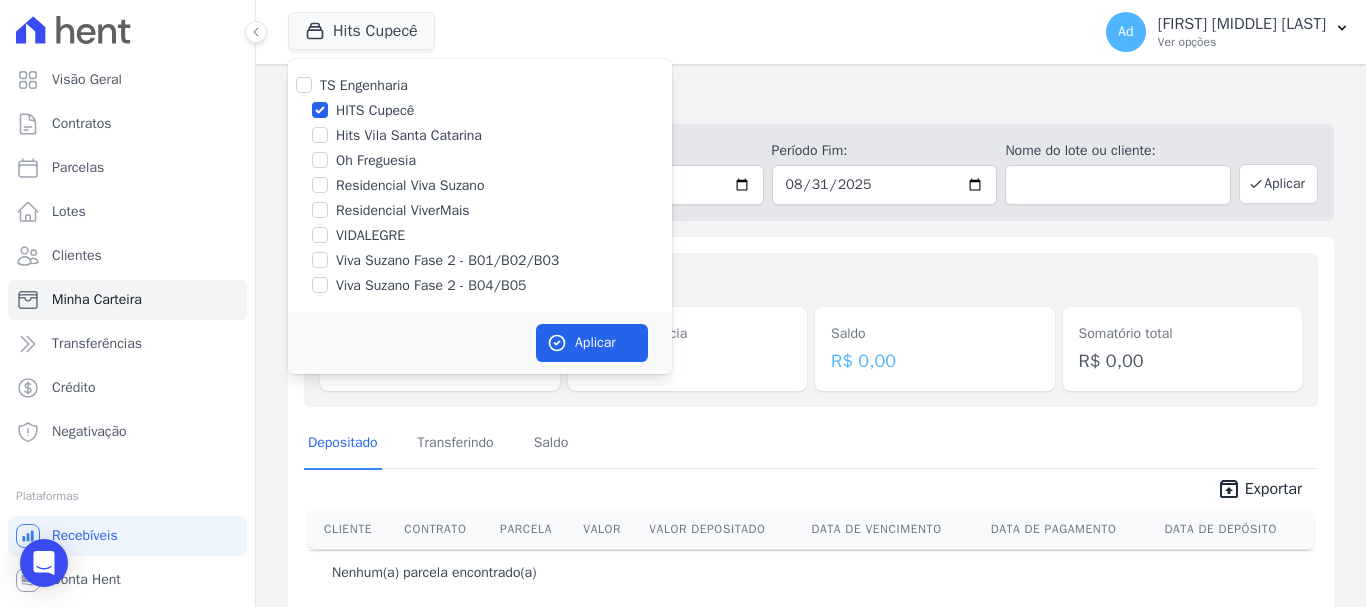click on "HITS Cupecê" at bounding box center [375, 110] 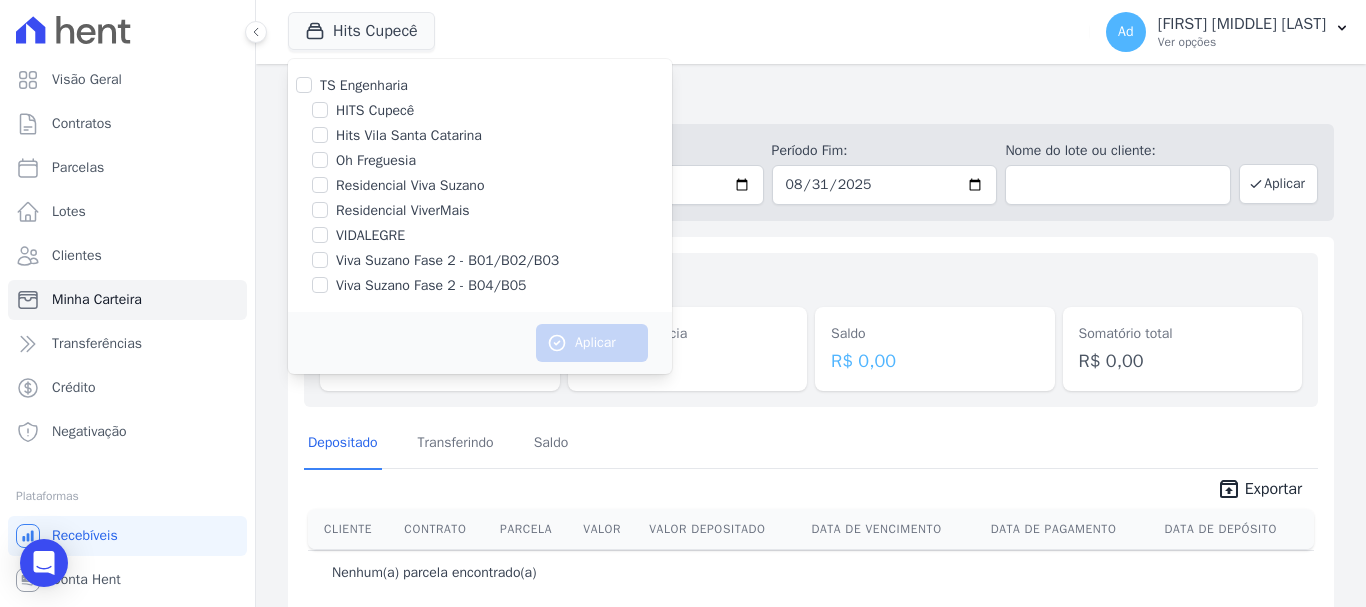 click on "HITS Cupecê" at bounding box center [375, 110] 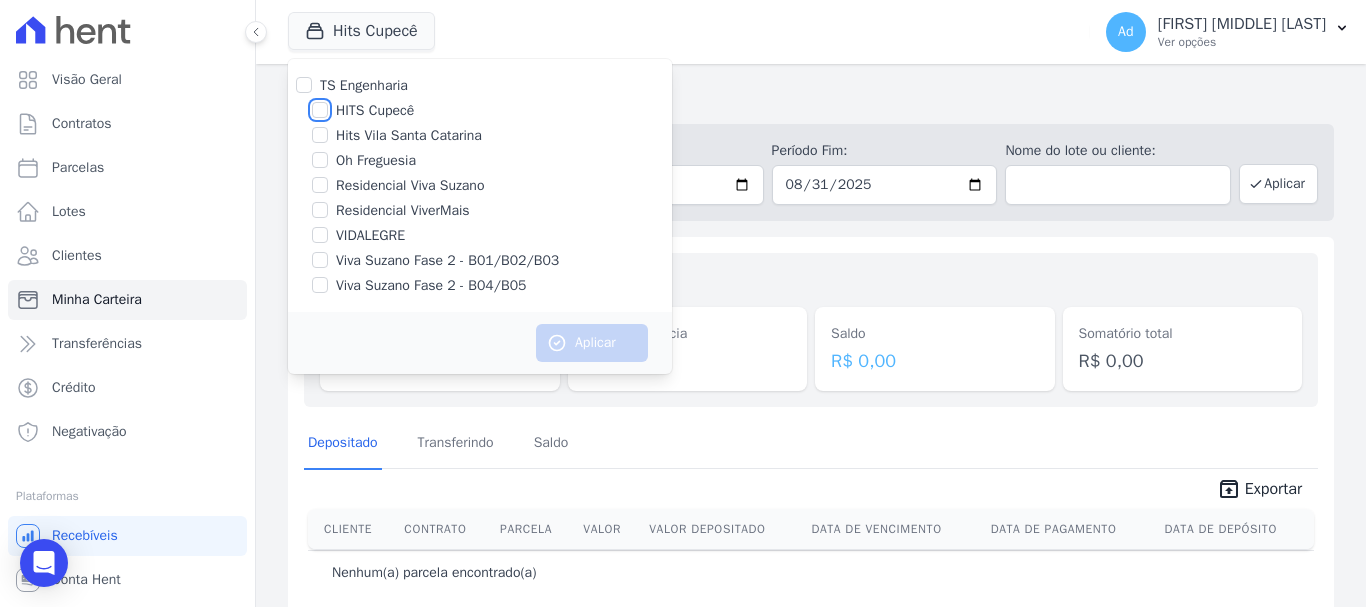 checkbox on "true" 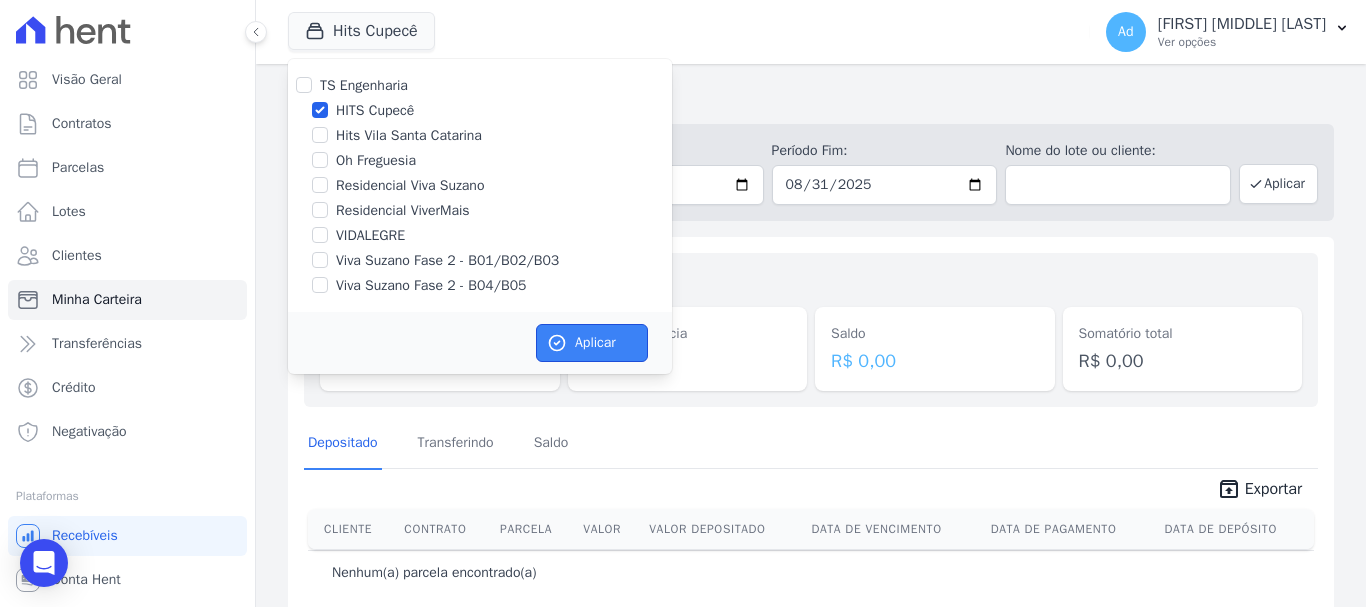 click on "Aplicar" at bounding box center (592, 343) 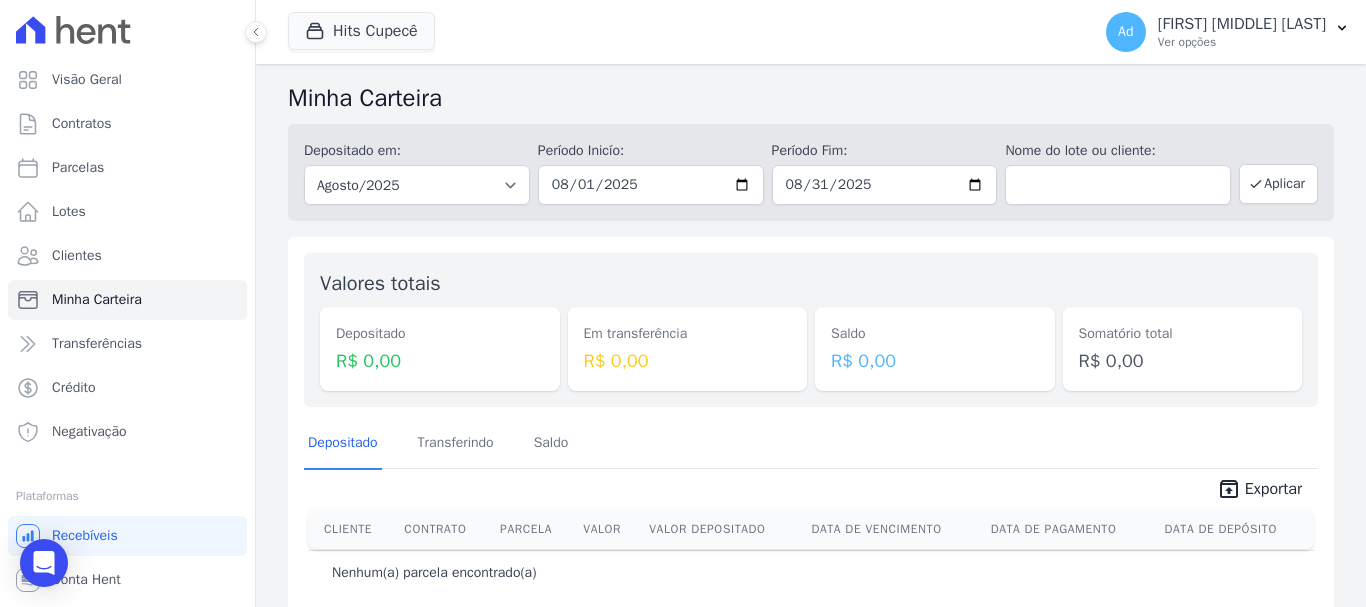scroll, scrollTop: 24, scrollLeft: 0, axis: vertical 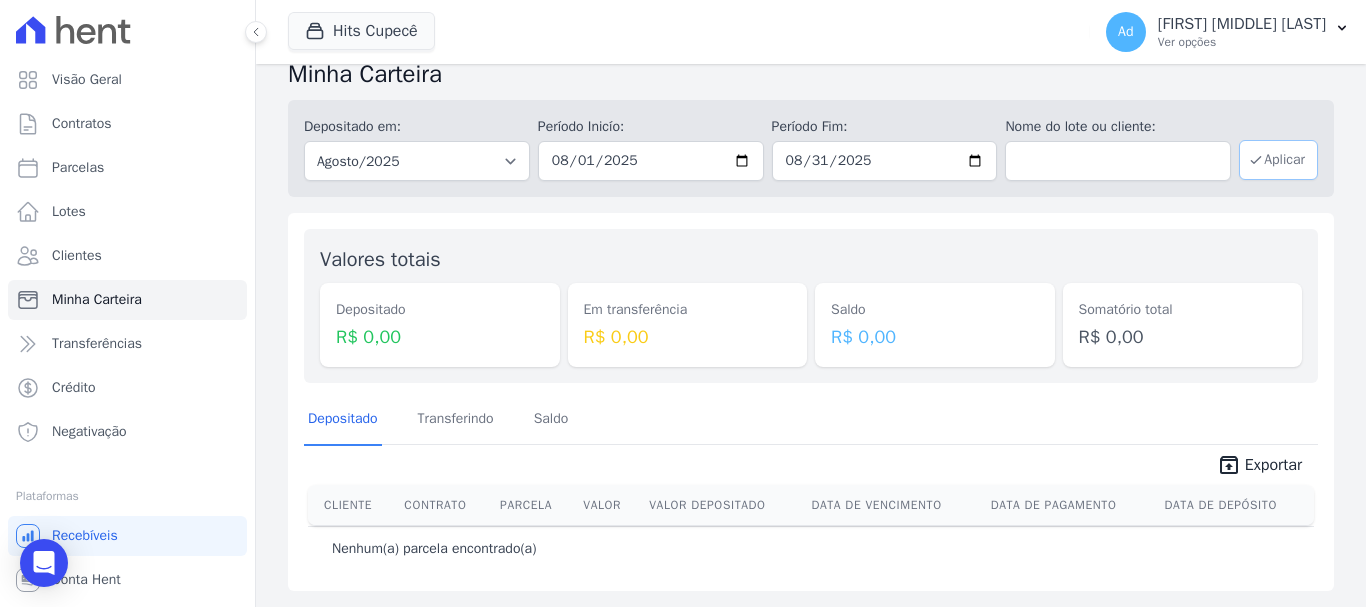 click on "Aplicar" at bounding box center (1278, 160) 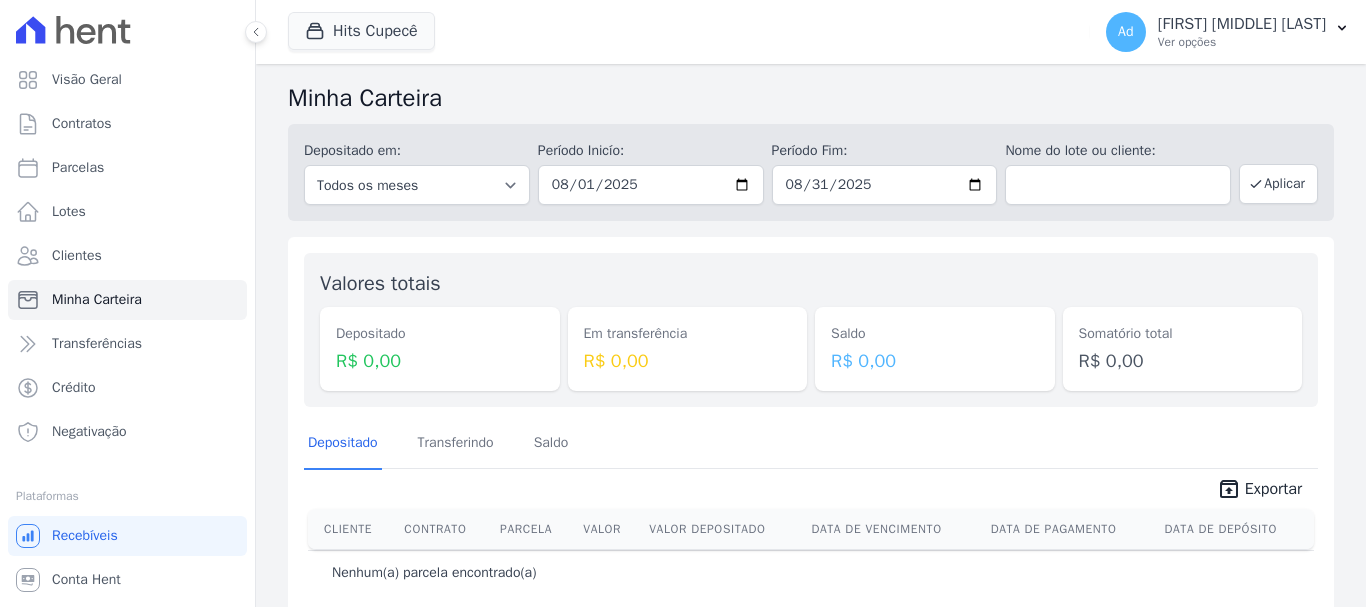 scroll, scrollTop: 0, scrollLeft: 0, axis: both 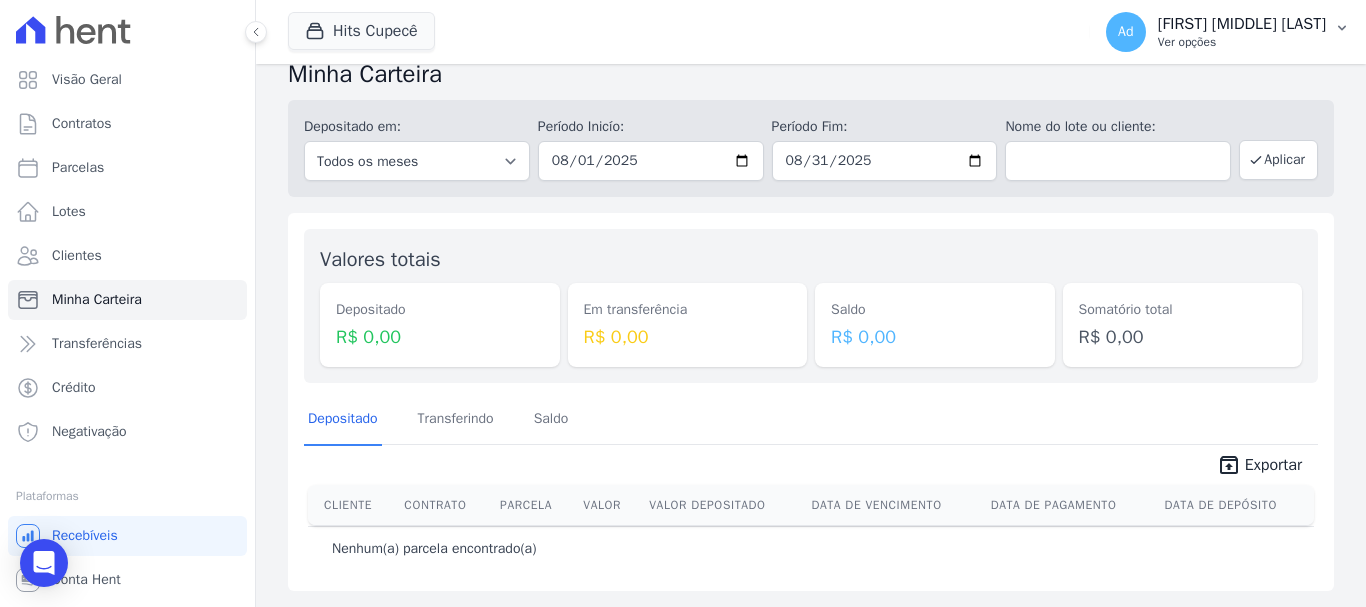 click on "[FIRST] [MIDDLE] [LAST]" at bounding box center [1242, 24] 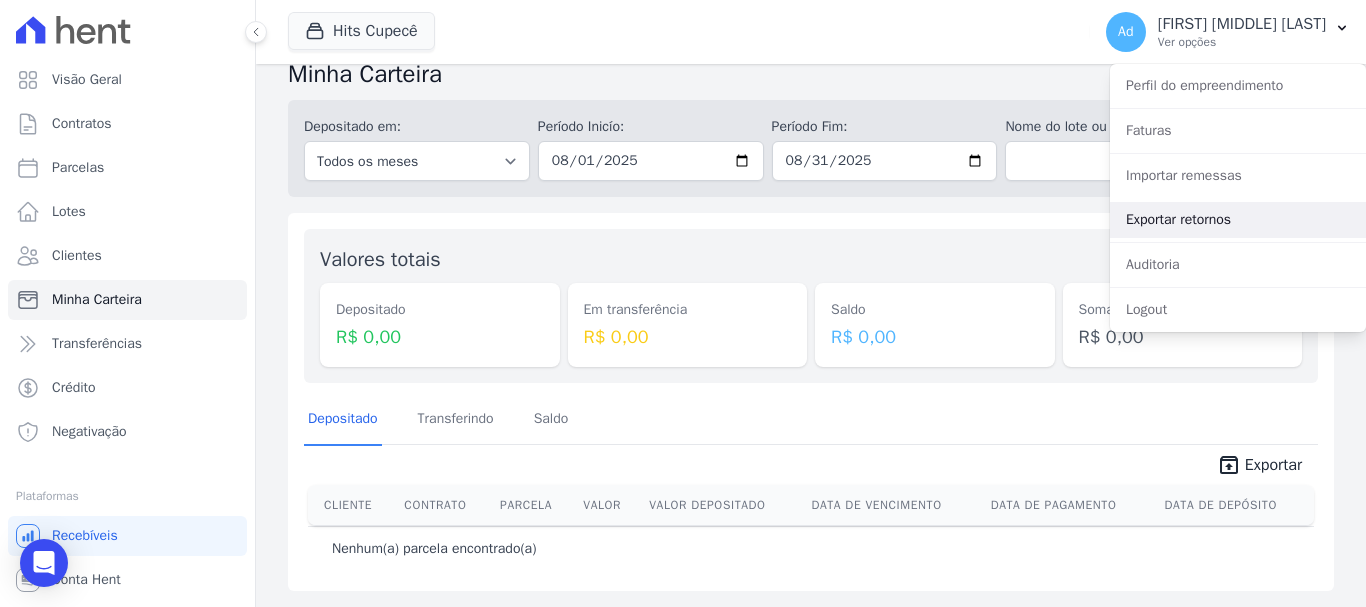 click on "Exportar retornos" at bounding box center [1238, 220] 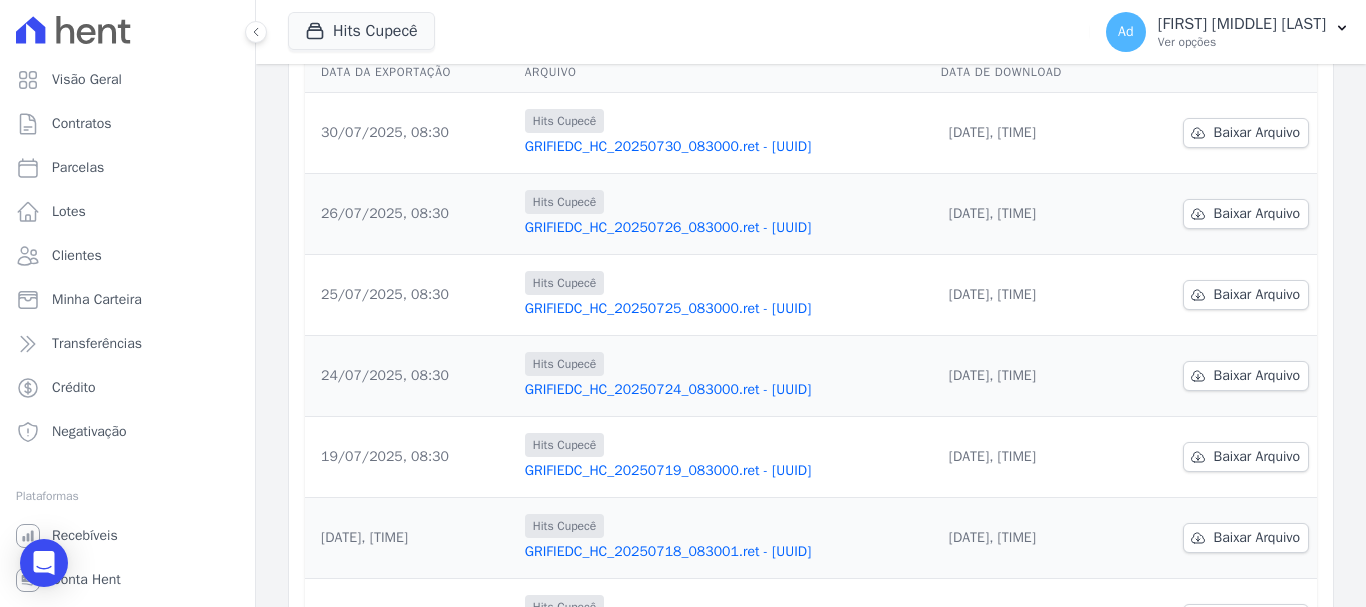 scroll, scrollTop: 0, scrollLeft: 0, axis: both 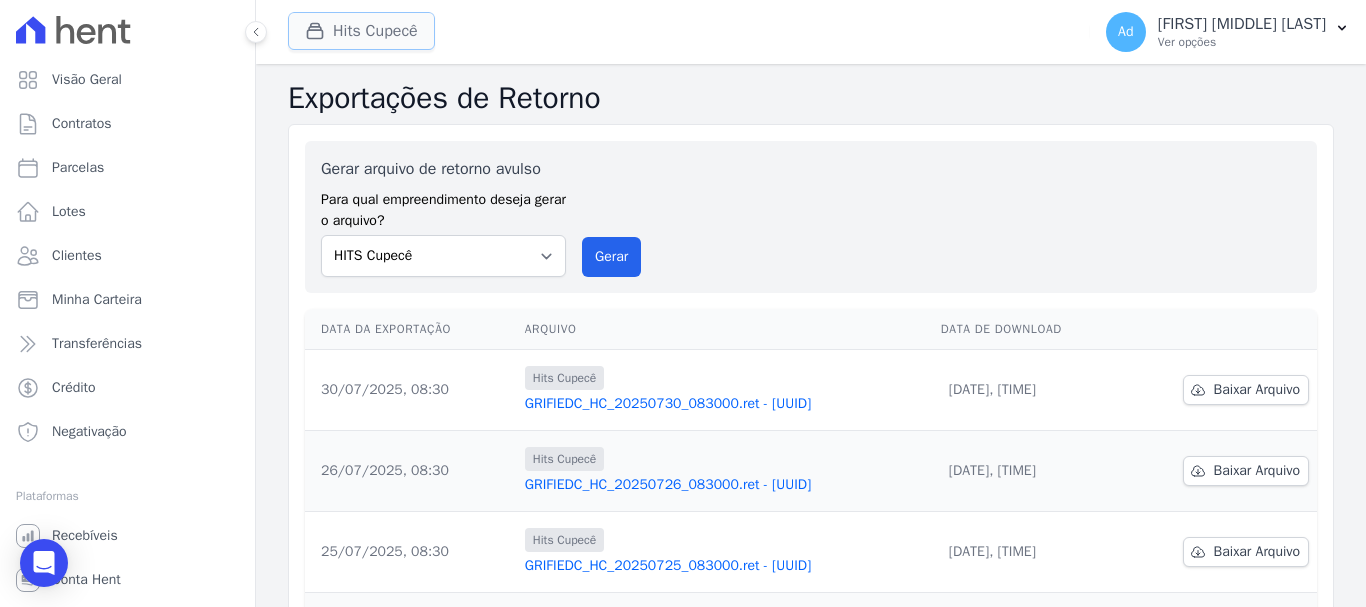click on "Hits Cupecê" at bounding box center [361, 31] 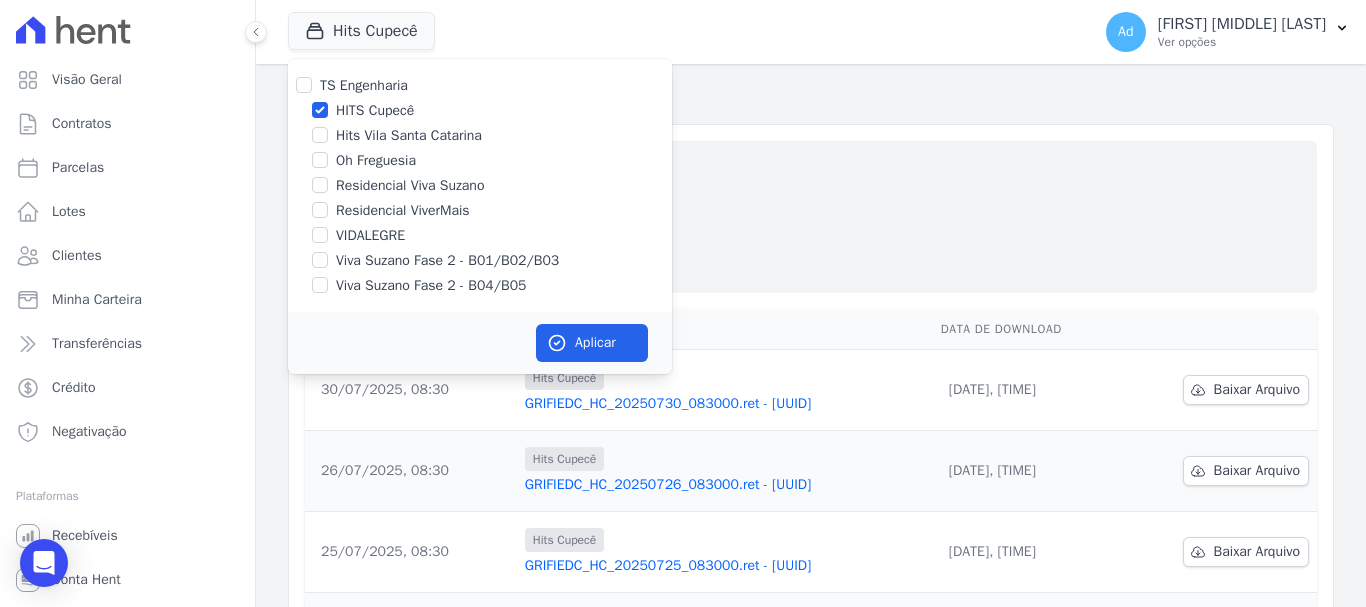 click on "HITS Cupecê" at bounding box center (375, 110) 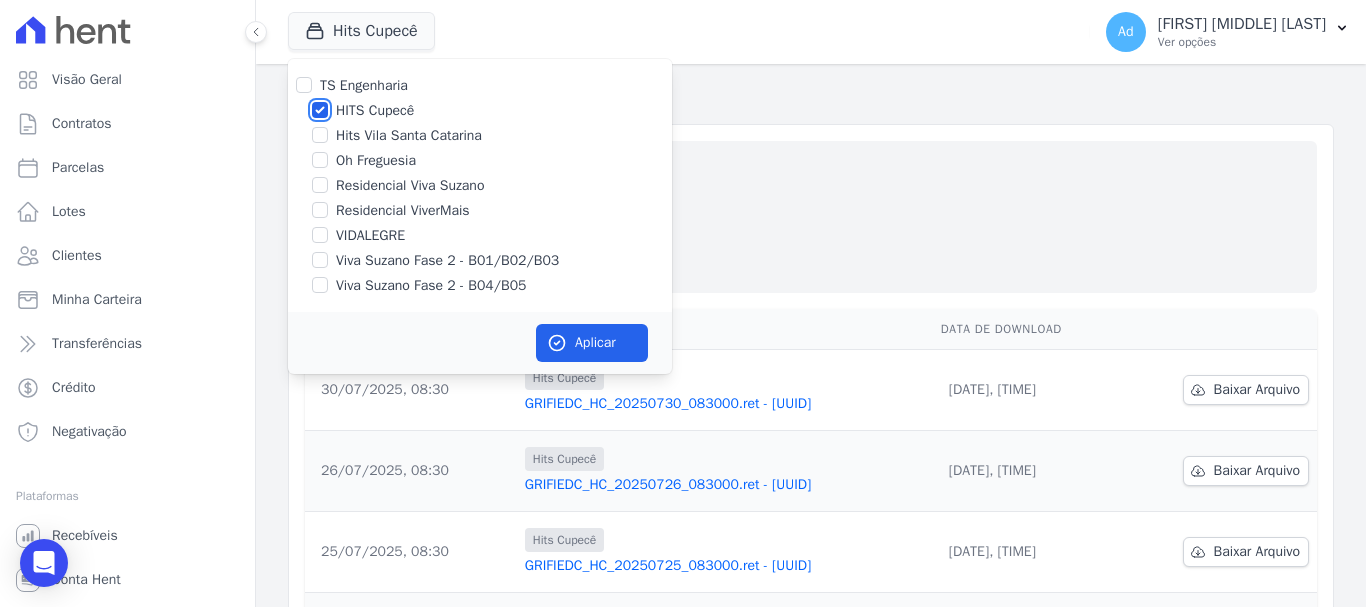 click on "HITS Cupecê" at bounding box center (320, 110) 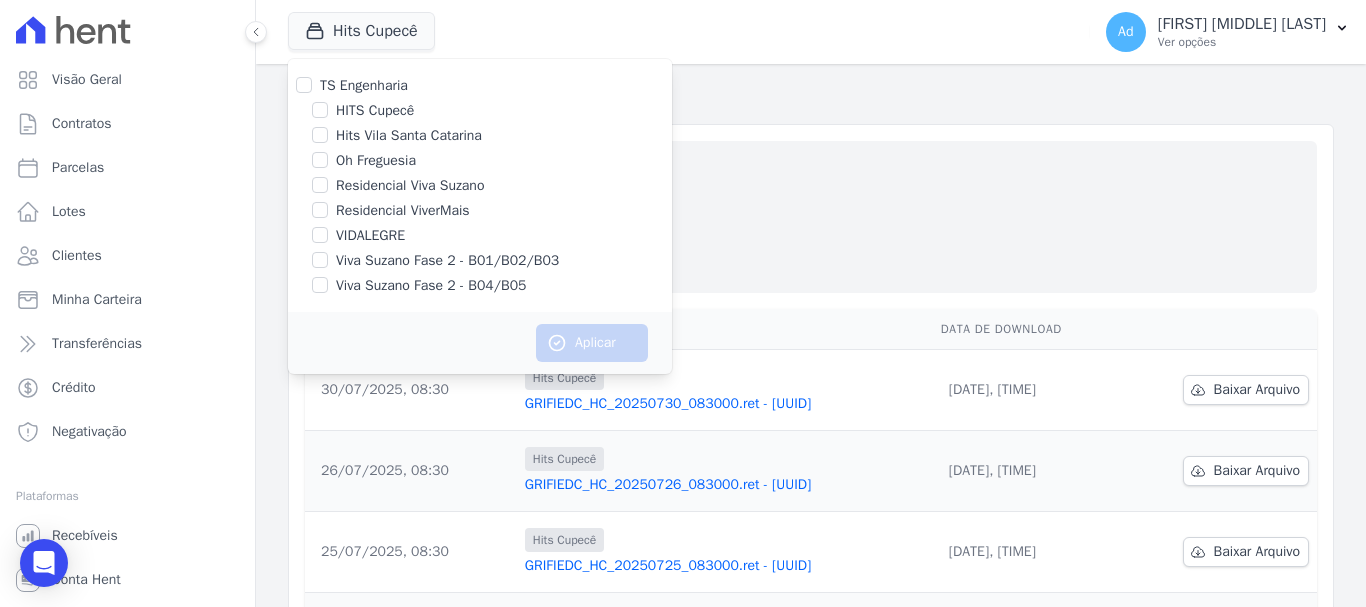drag, startPoint x: 355, startPoint y: 128, endPoint x: 384, endPoint y: 135, distance: 29.832869 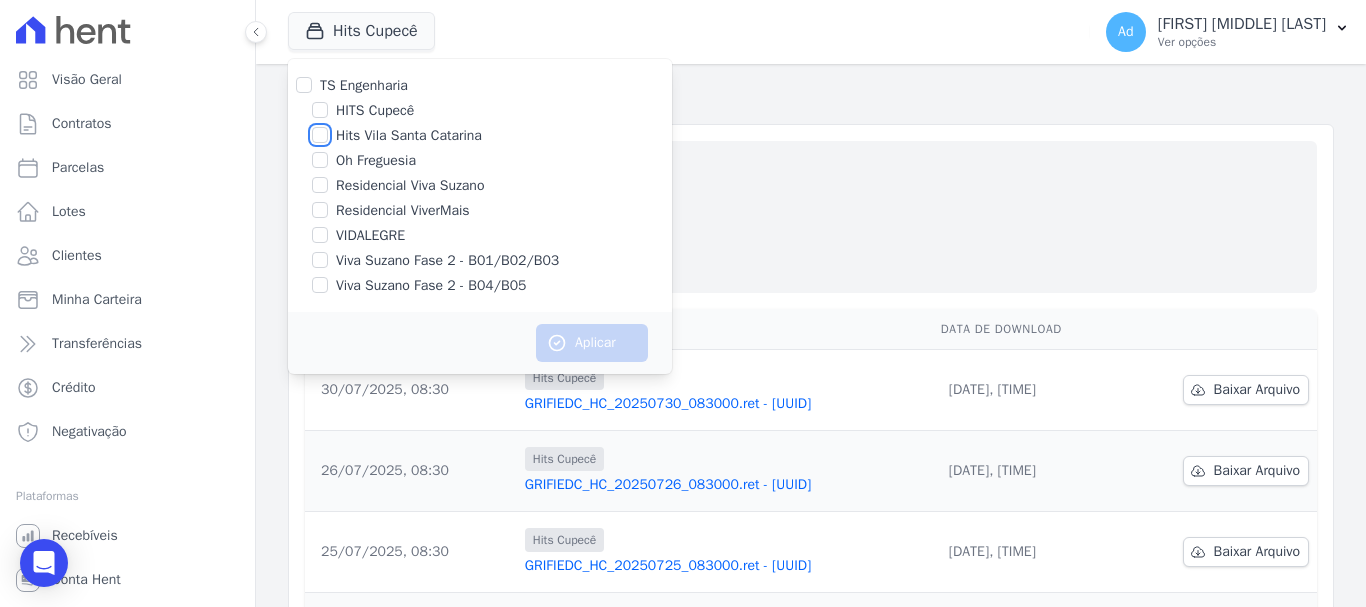 checkbox on "true" 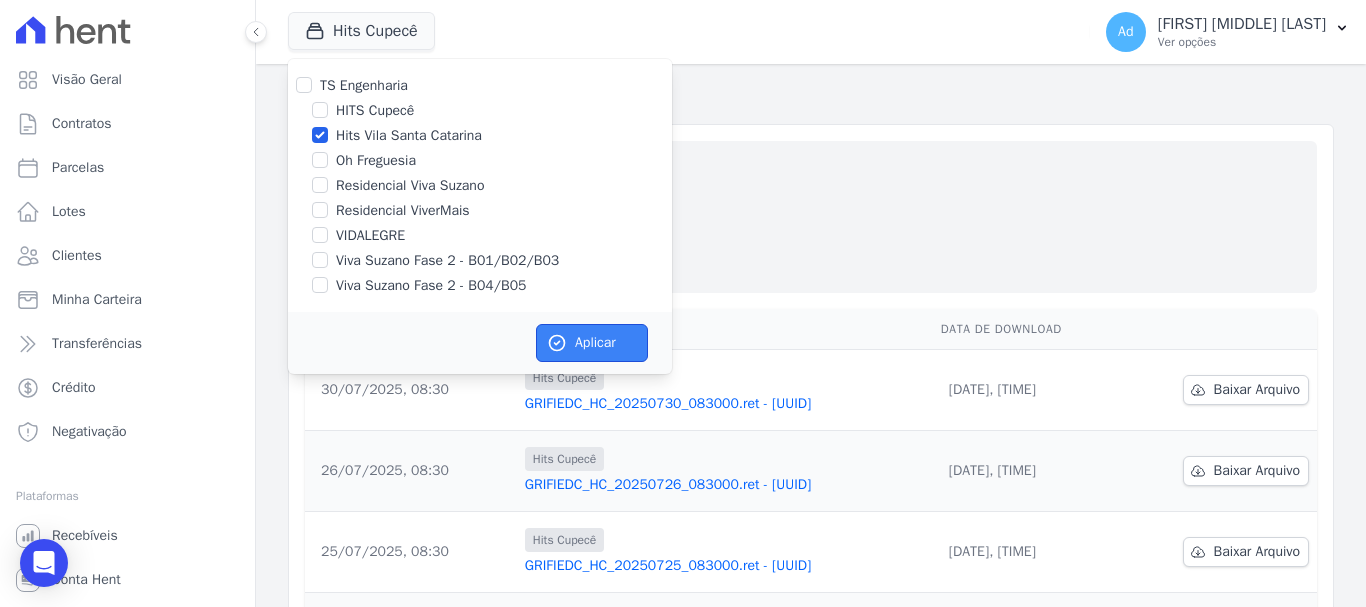 click on "Aplicar" at bounding box center [592, 343] 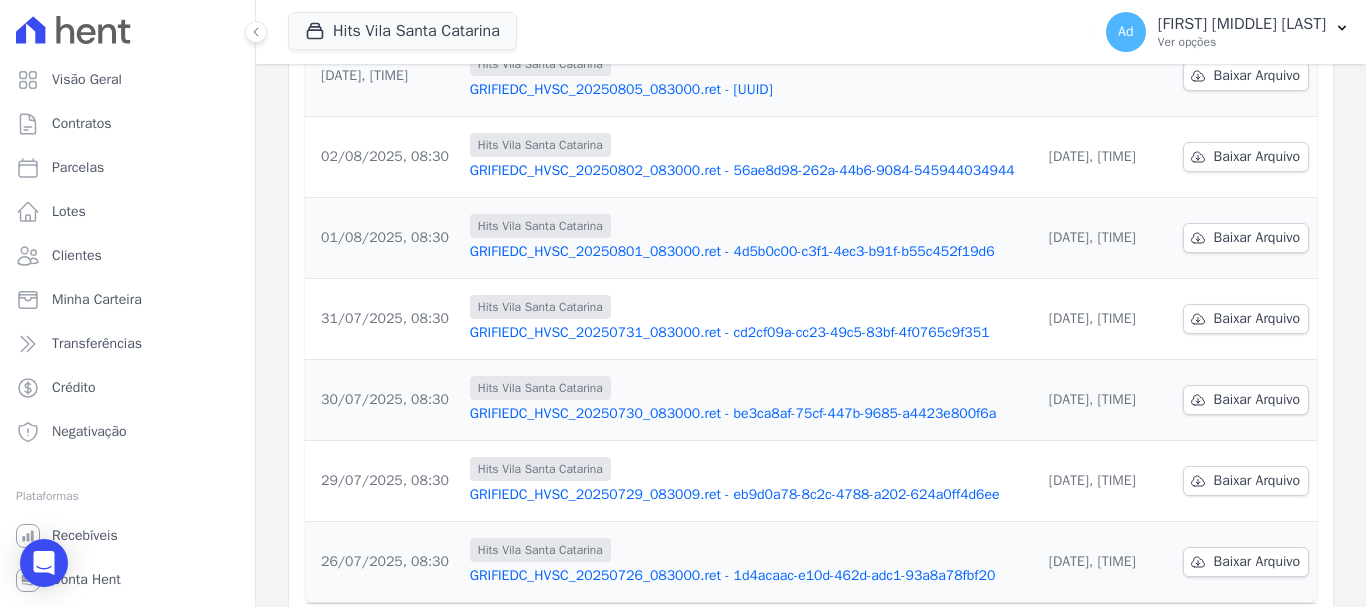 scroll, scrollTop: 357, scrollLeft: 0, axis: vertical 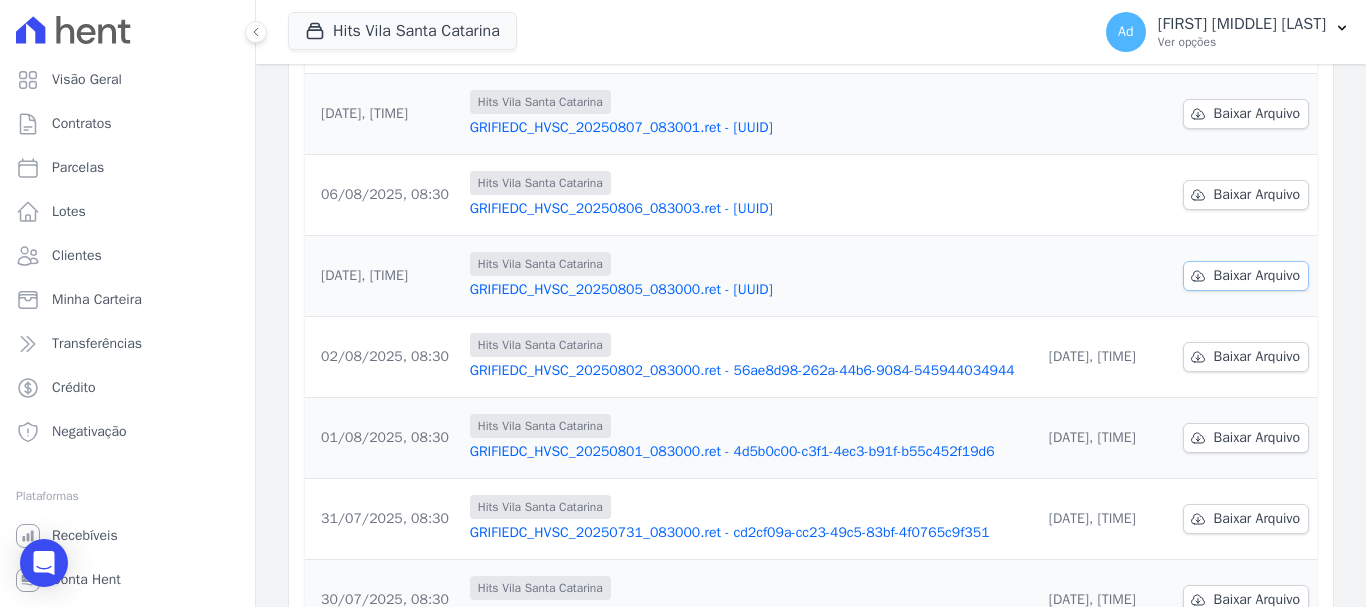 click on "Baixar Arquivo" at bounding box center [1246, 276] 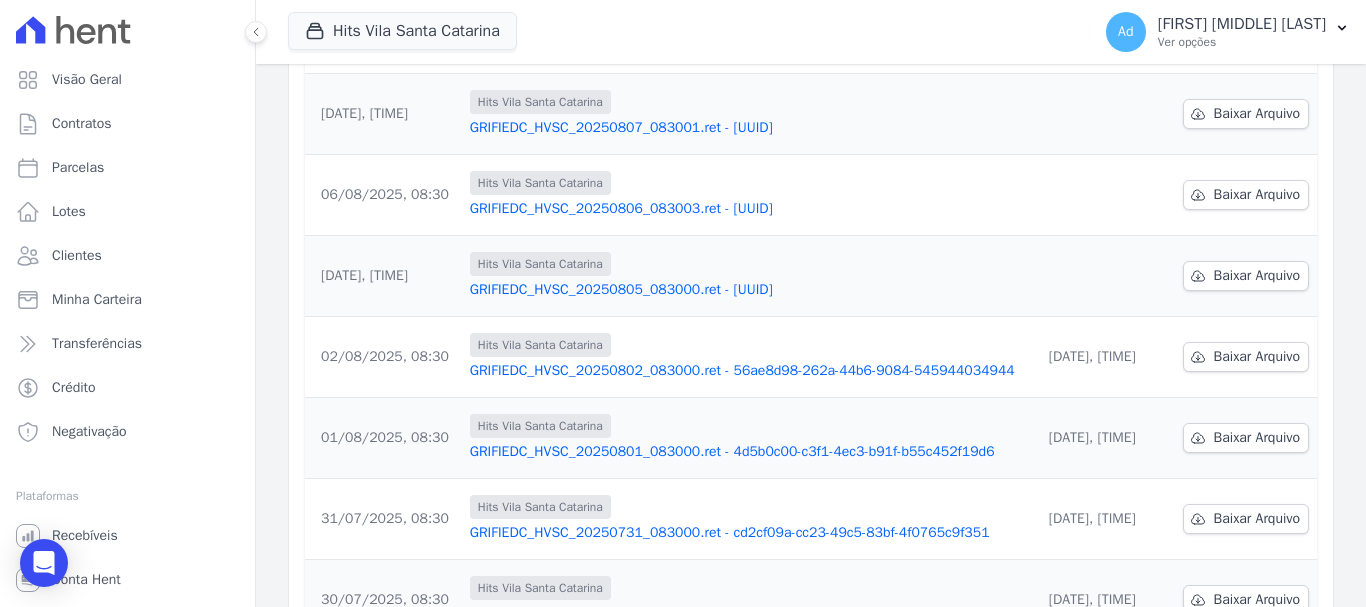 click on "Hits Vila Santa Catarina
TS Engenharia
HITS Cupecê
Hits Vila Santa Catarina
Oh Freguesia
Residencial Viva Suzano
VIDALEGRE" at bounding box center (685, 32) 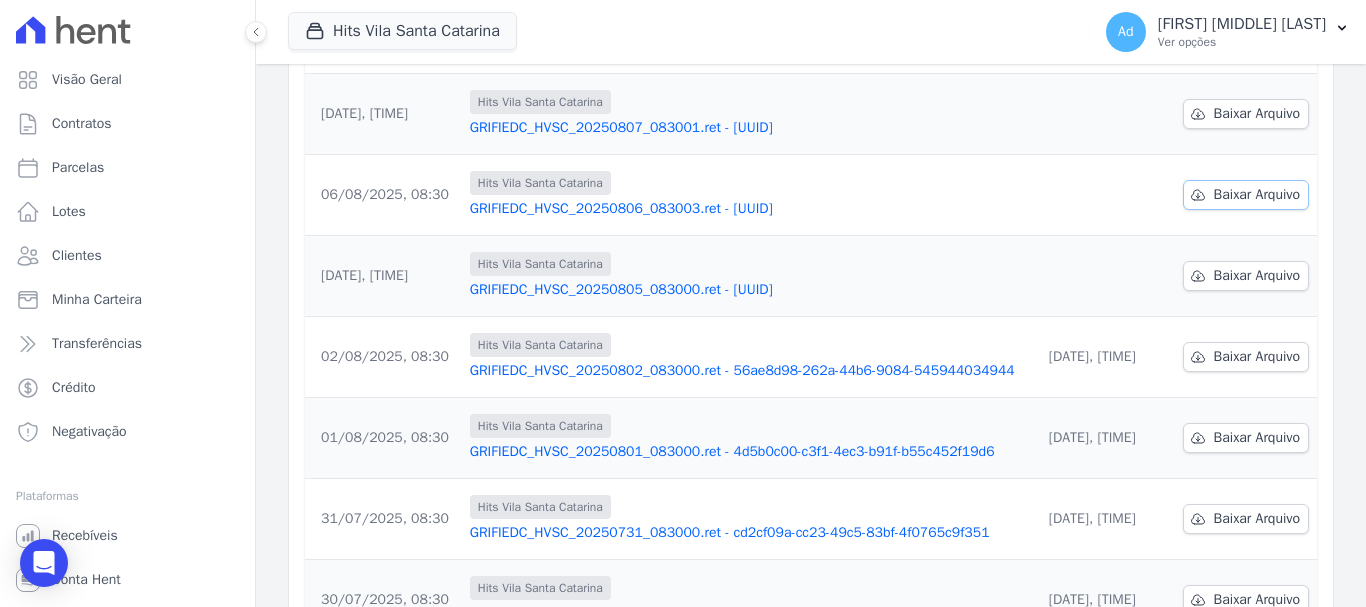 click on "Baixar Arquivo" at bounding box center (1257, 195) 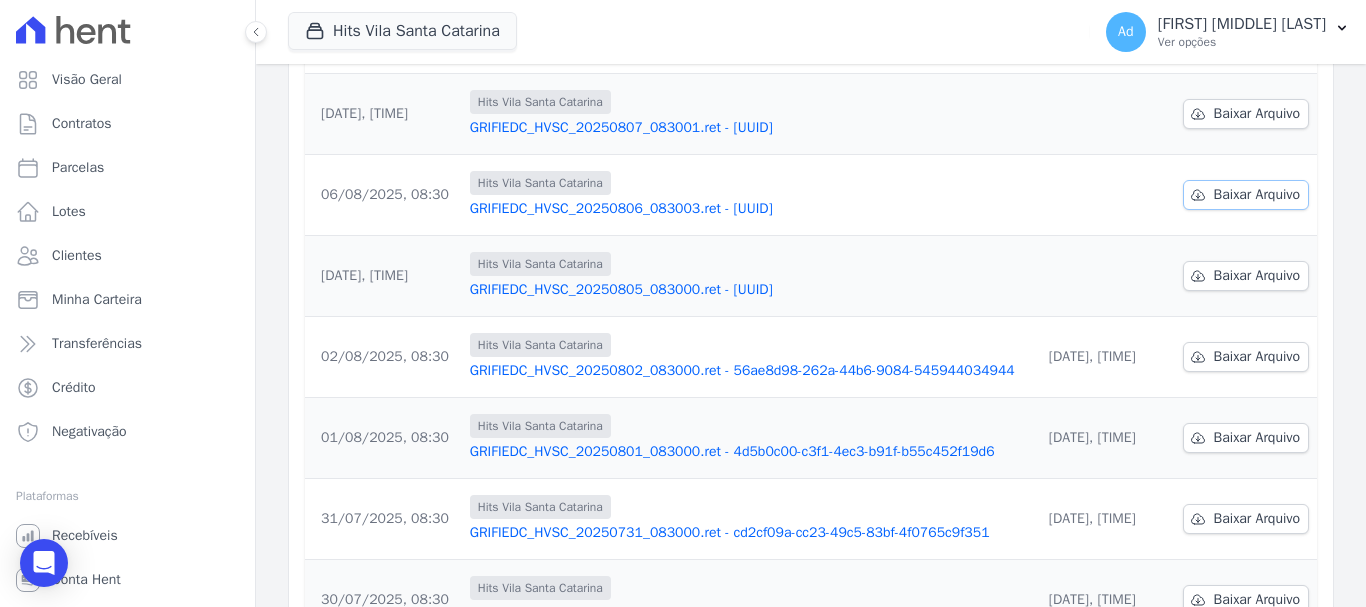 scroll, scrollTop: 257, scrollLeft: 0, axis: vertical 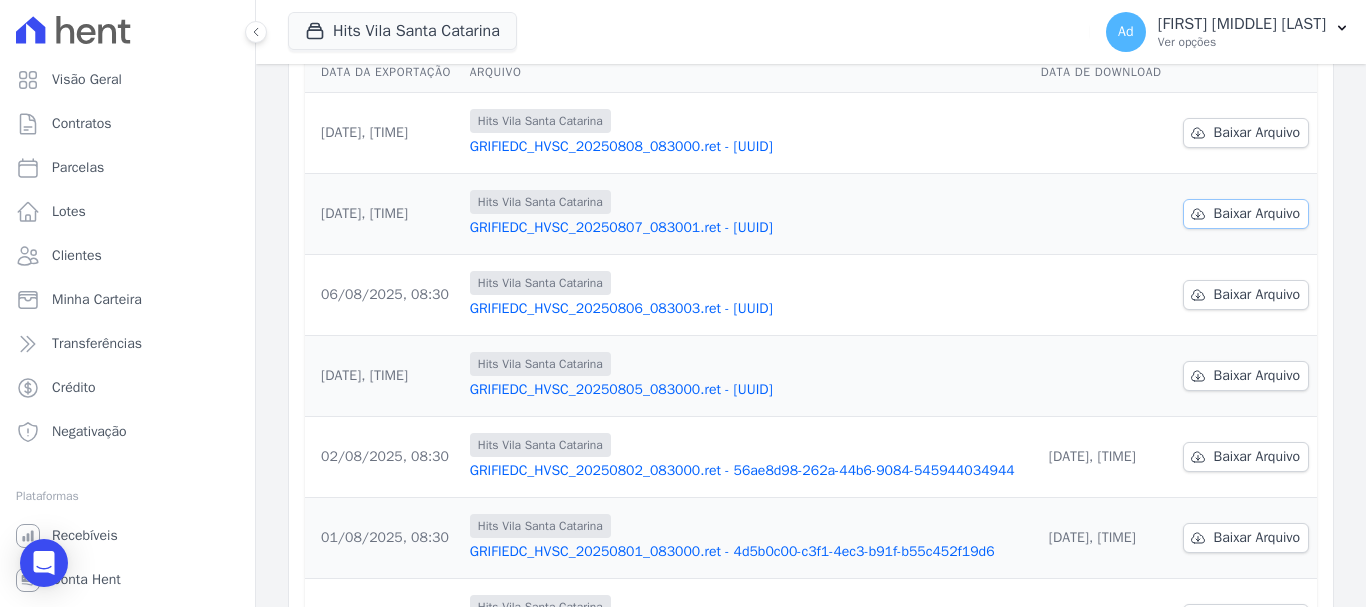click on "Baixar Arquivo" at bounding box center [1257, 214] 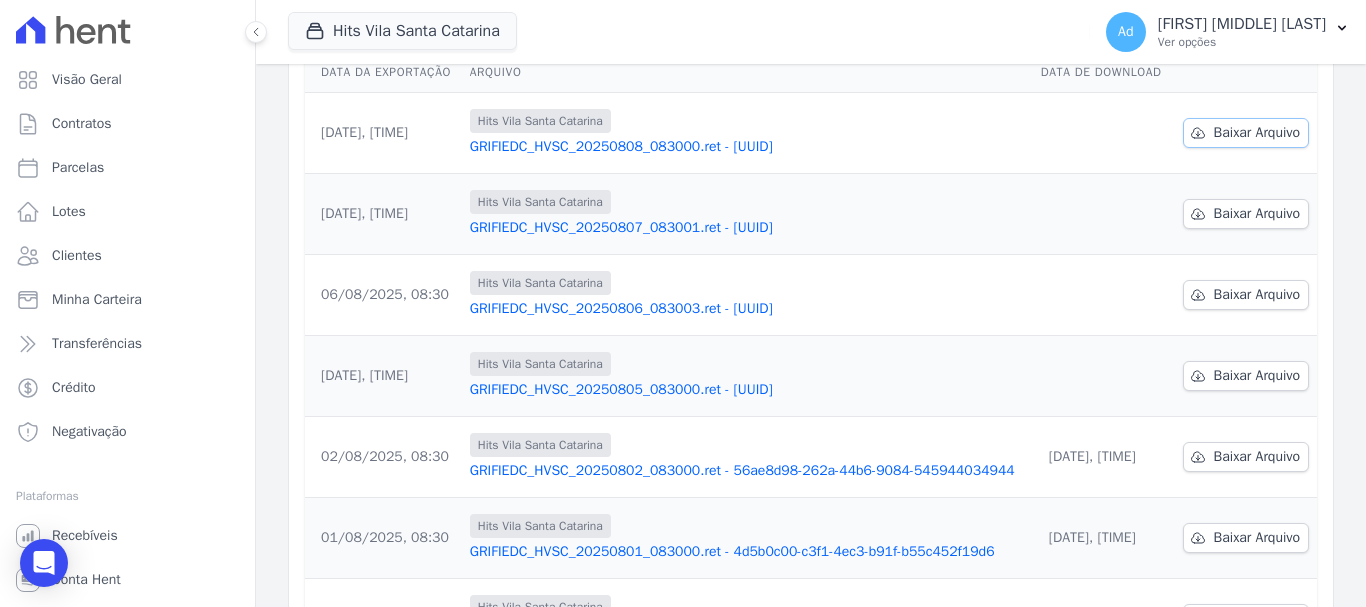 click on "Baixar Arquivo" at bounding box center [1257, 133] 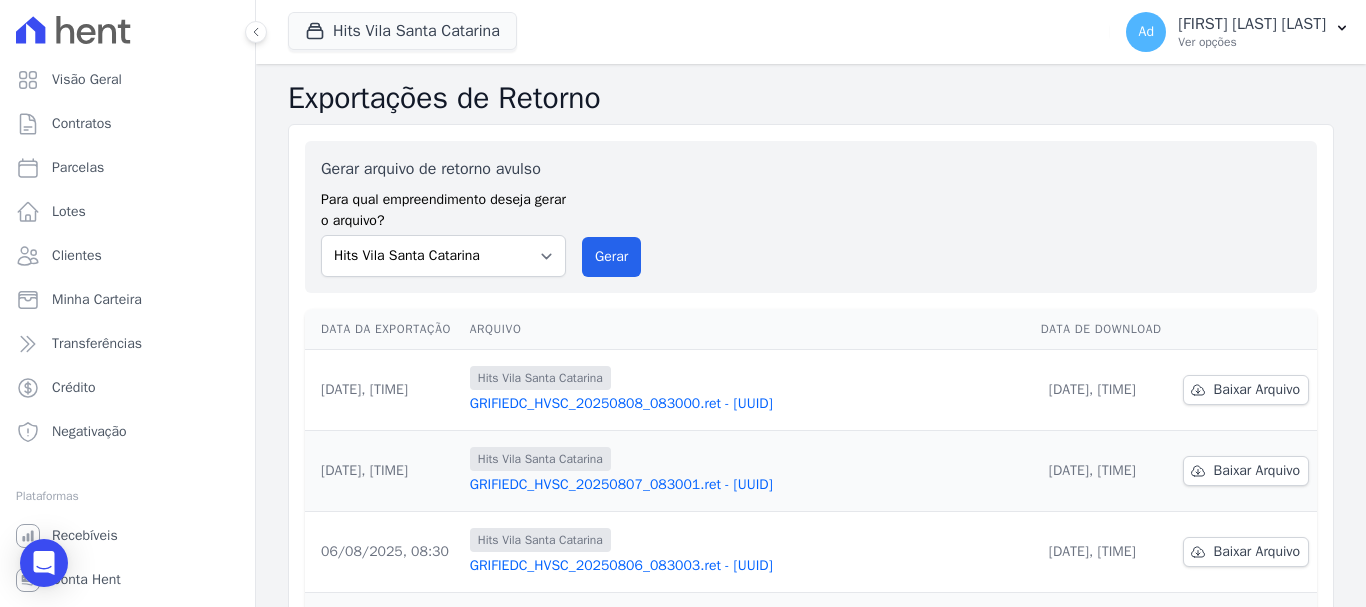 scroll, scrollTop: 0, scrollLeft: 0, axis: both 